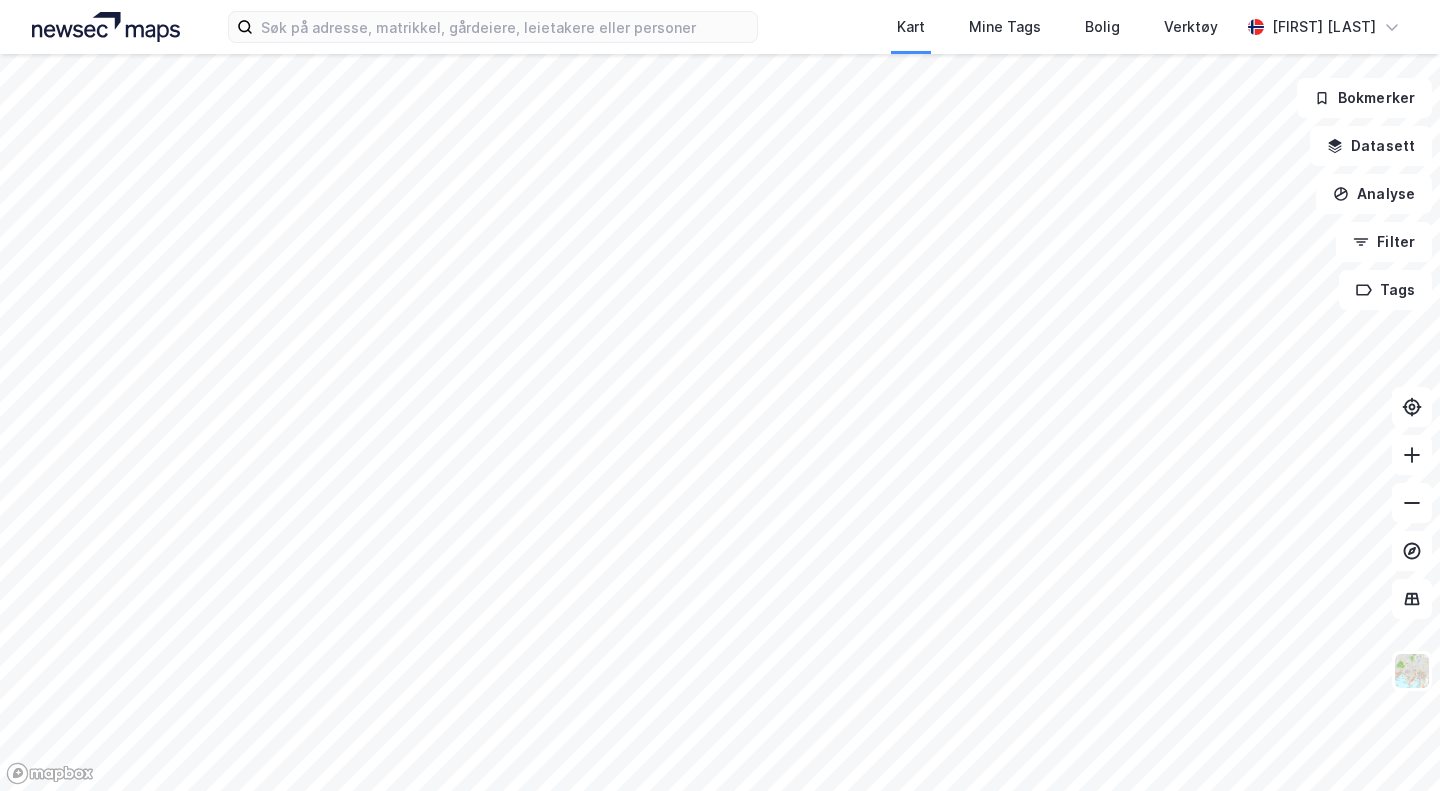 scroll, scrollTop: 0, scrollLeft: 0, axis: both 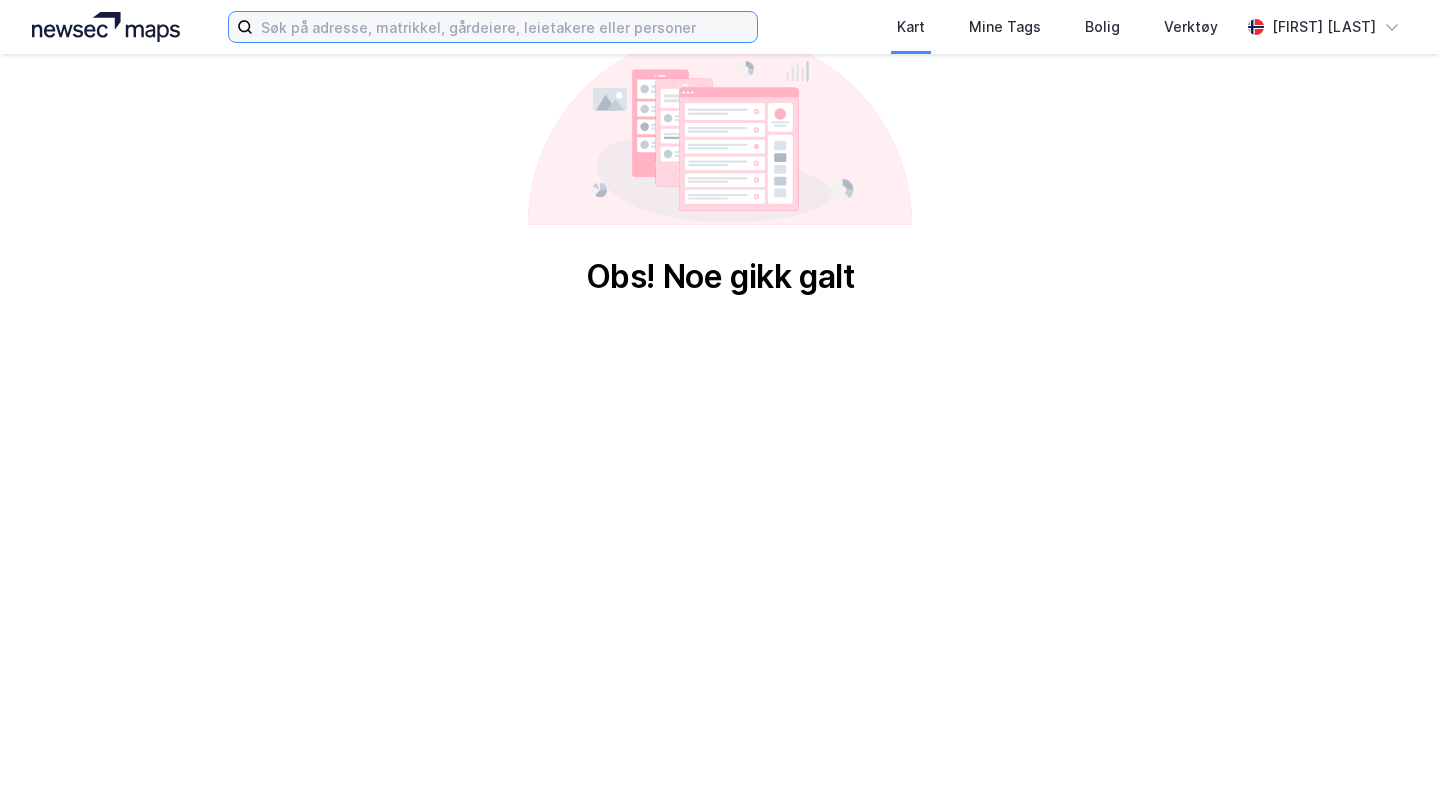 click at bounding box center [505, 27] 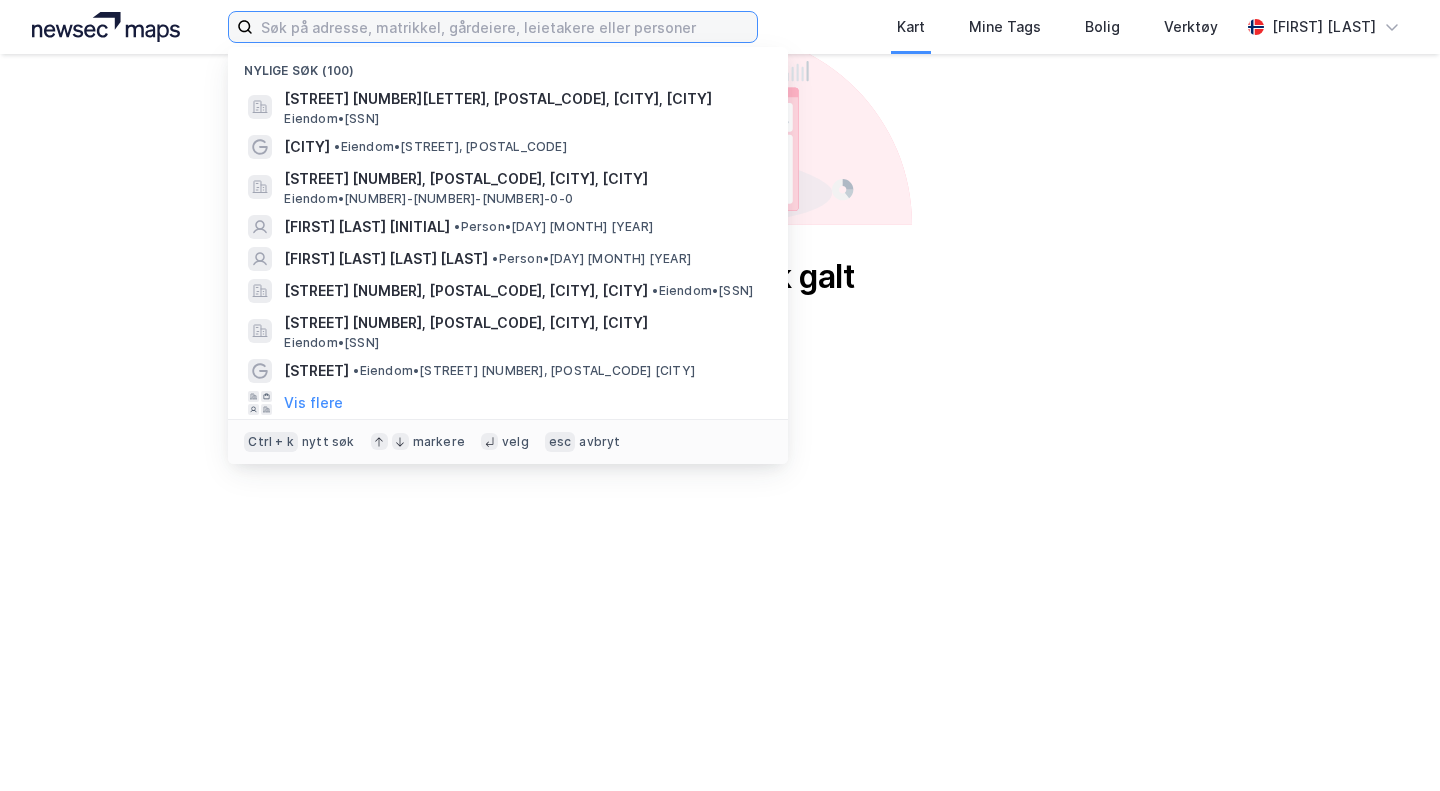 paste on "for gnr. 42 bnr. 3 i" 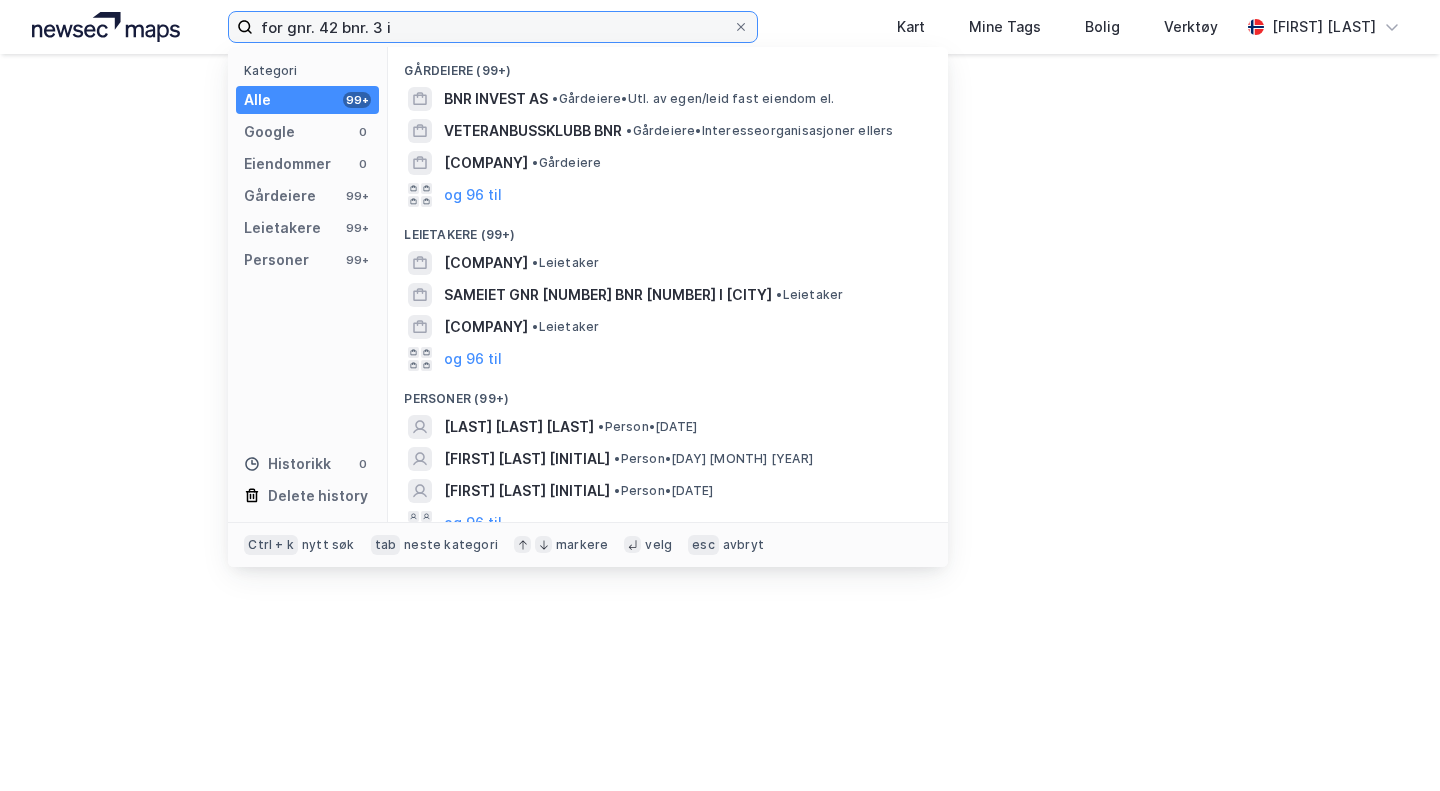 drag, startPoint x: 314, startPoint y: 30, endPoint x: 214, endPoint y: 21, distance: 100.40418 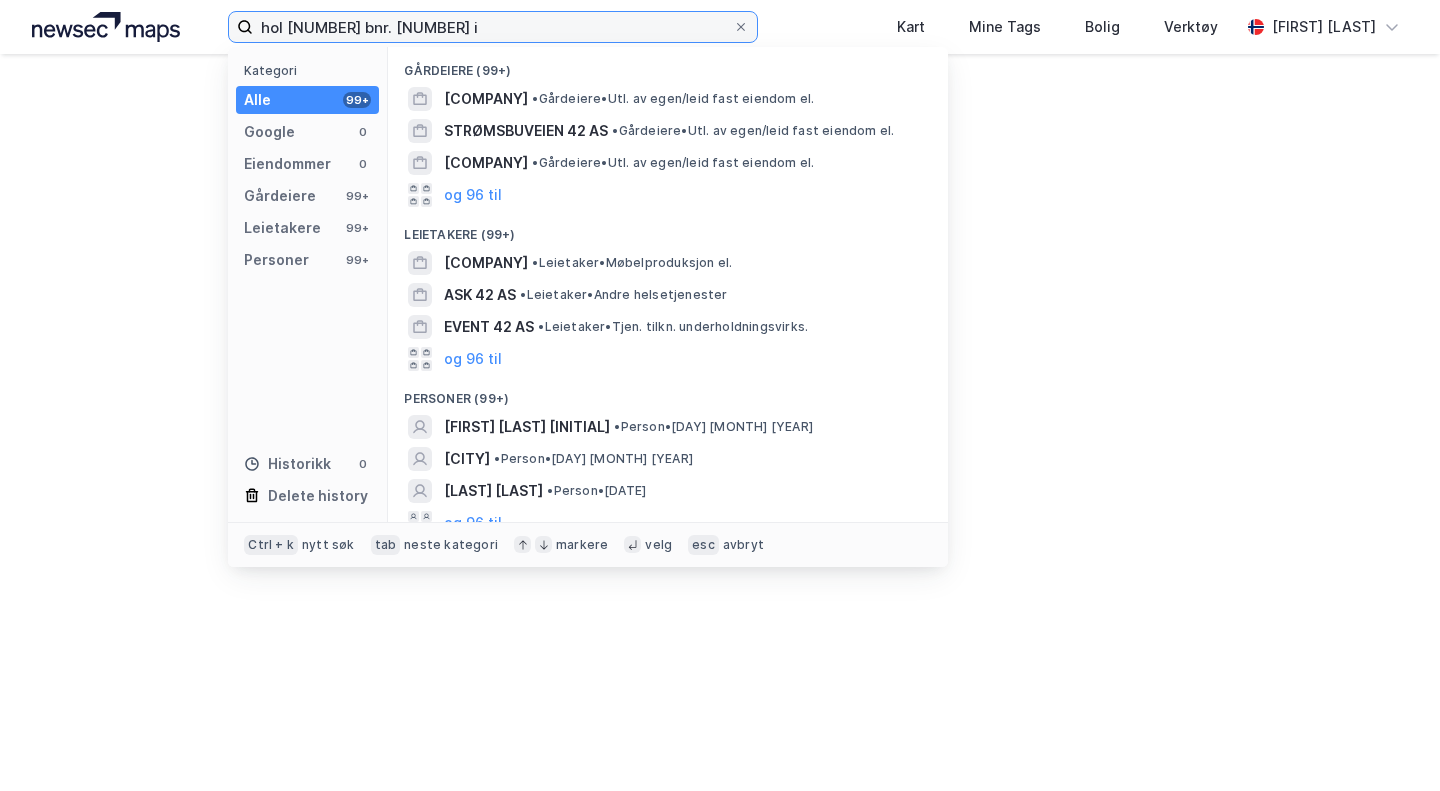 click on "hol [NUMBER] bnr. [NUMBER] i" at bounding box center [493, 27] 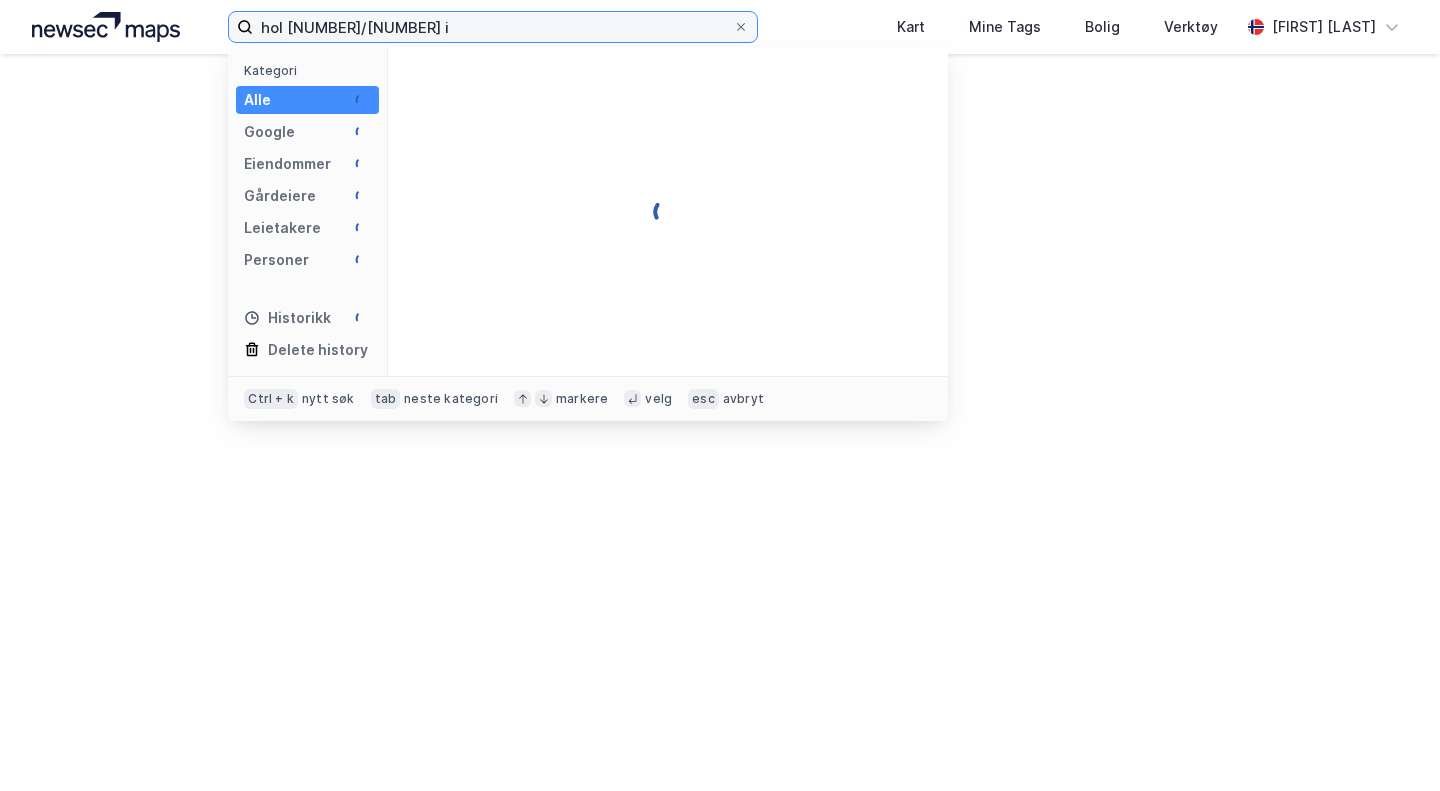 click on "hol [NUMBER]/[NUMBER] i" at bounding box center (493, 27) 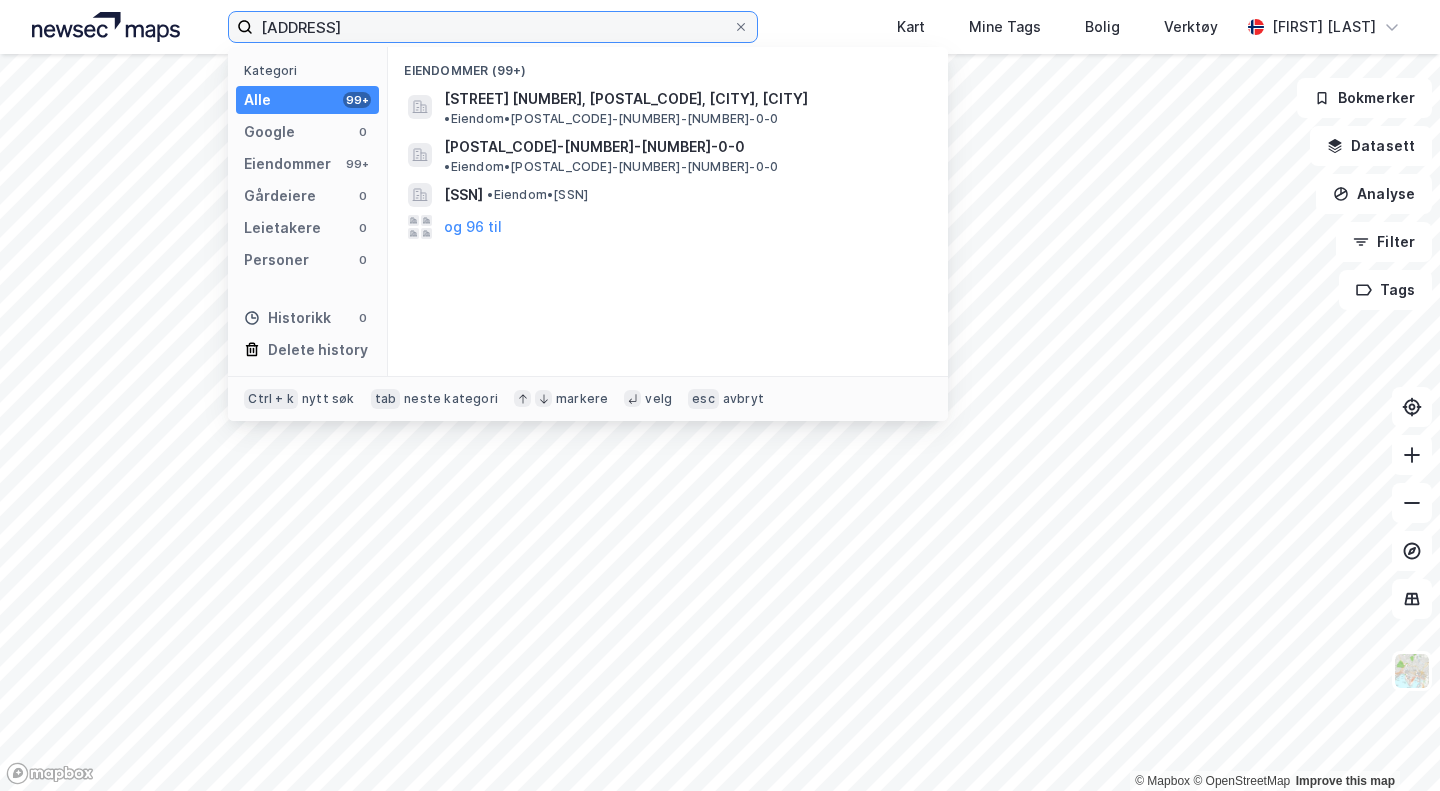 click on "[ADDRESS]" at bounding box center [493, 27] 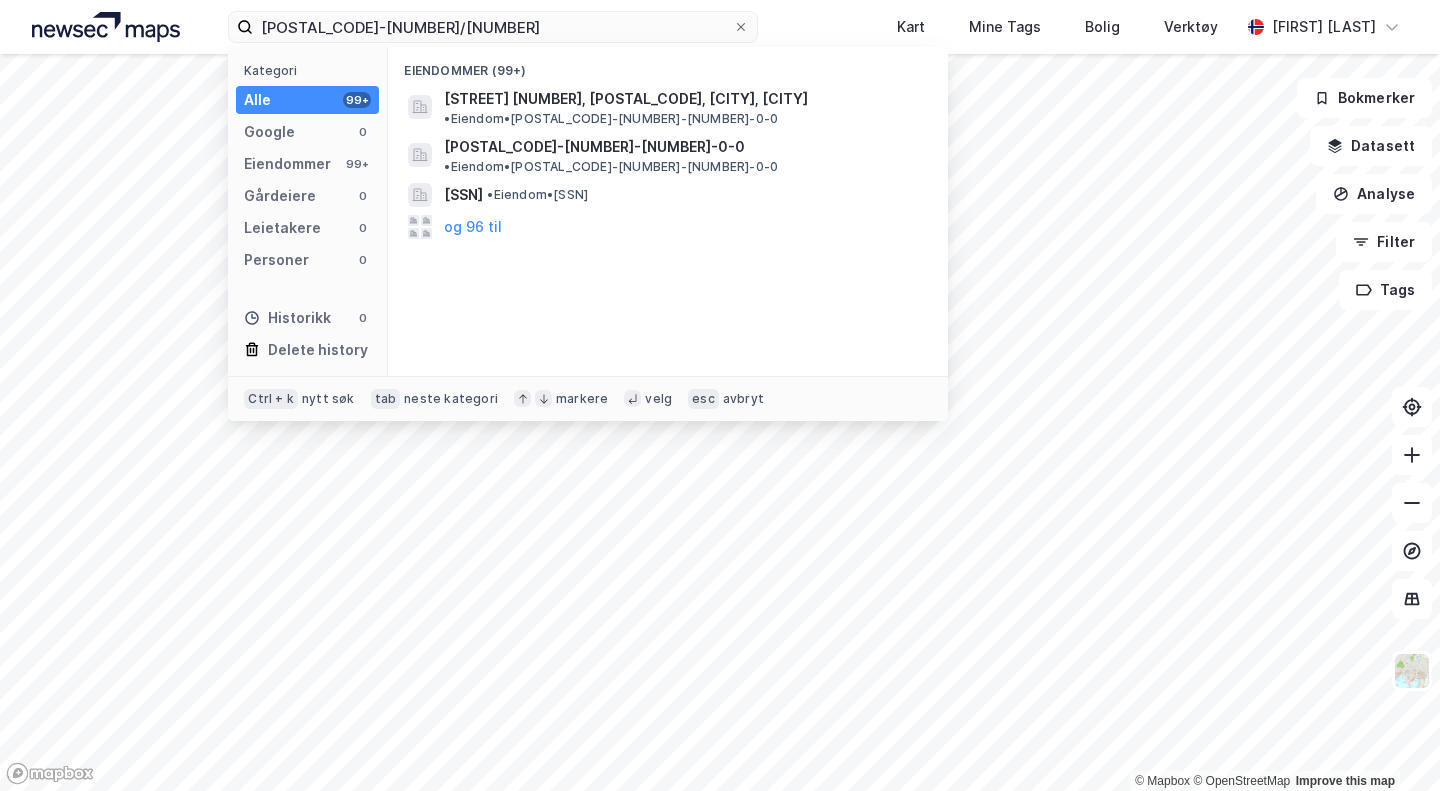 click on "og 96 til" at bounding box center [473, 227] 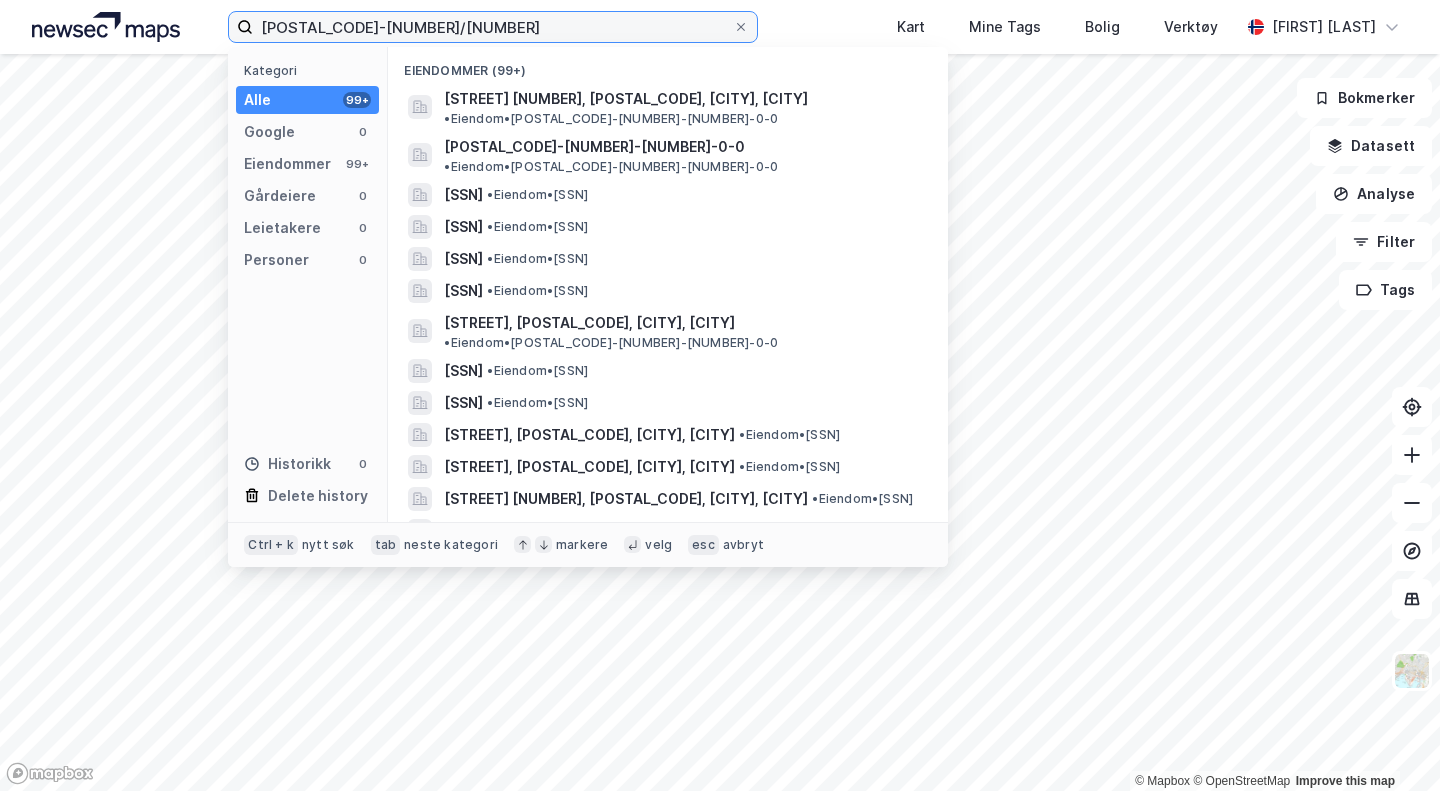 click on "[POSTAL_CODE]-[NUMBER]/[NUMBER]" at bounding box center [493, 27] 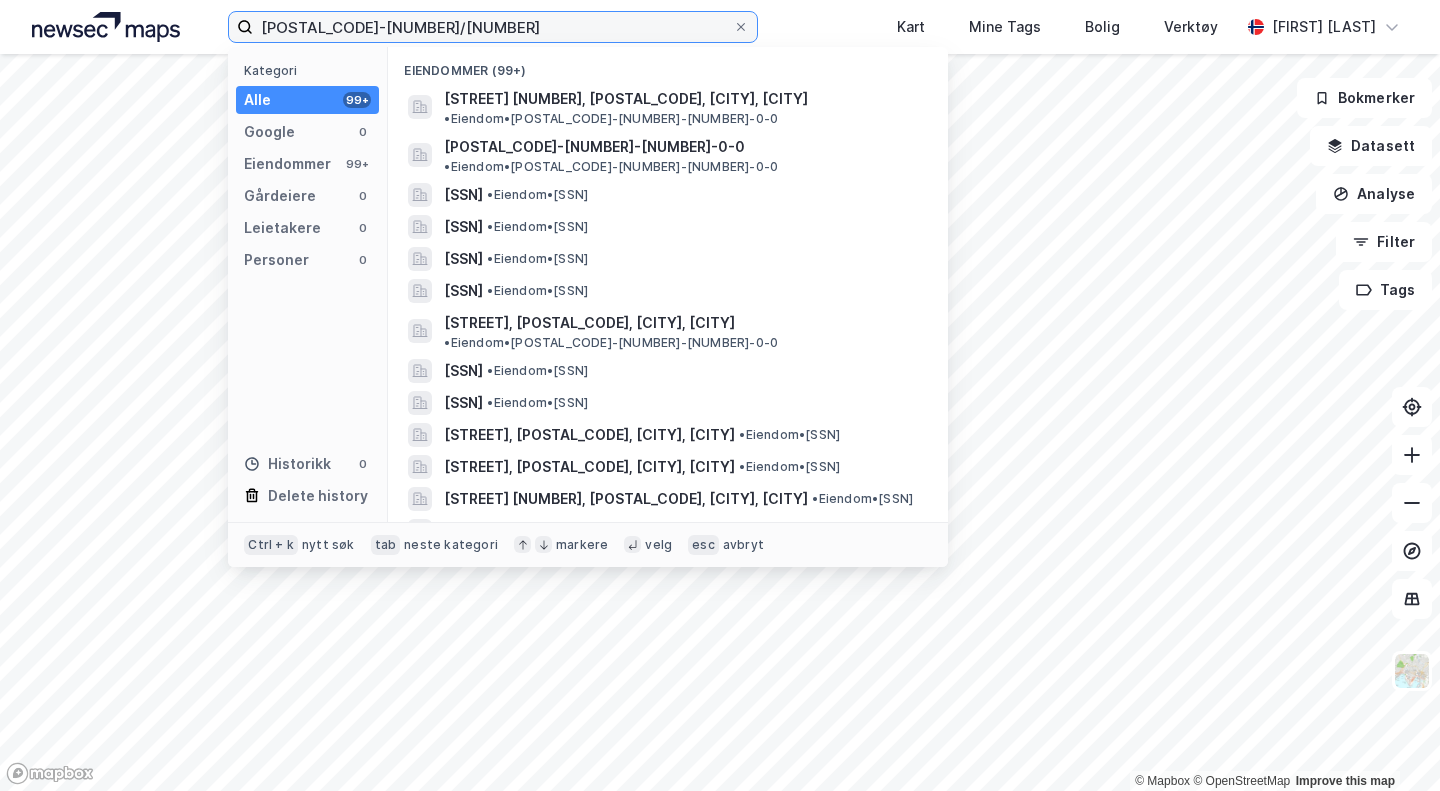 click on "[POSTAL_CODE]-[NUMBER]/[NUMBER]" at bounding box center (493, 27) 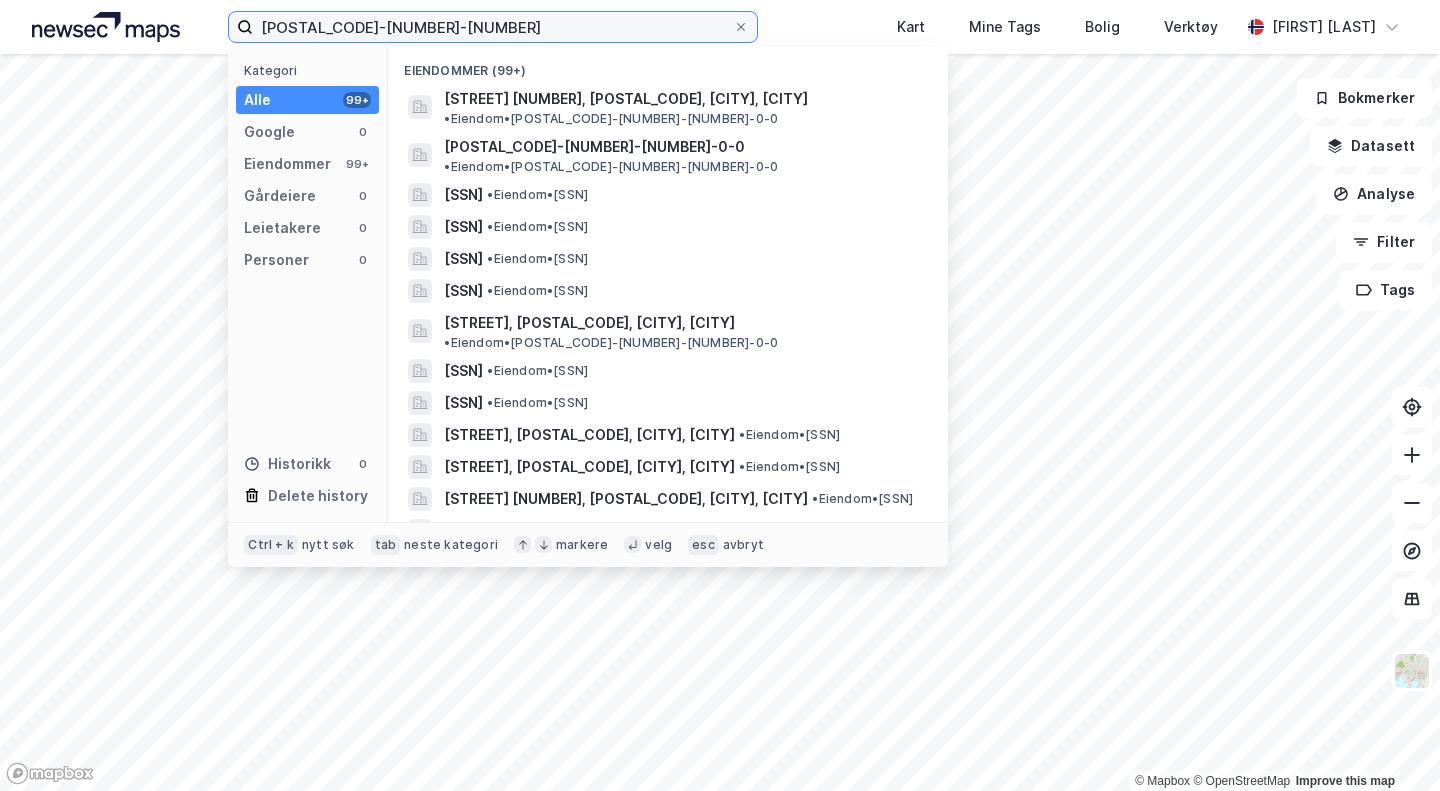 type on "[POSTAL_CODE]-[NUMBER]-[NUMBER]" 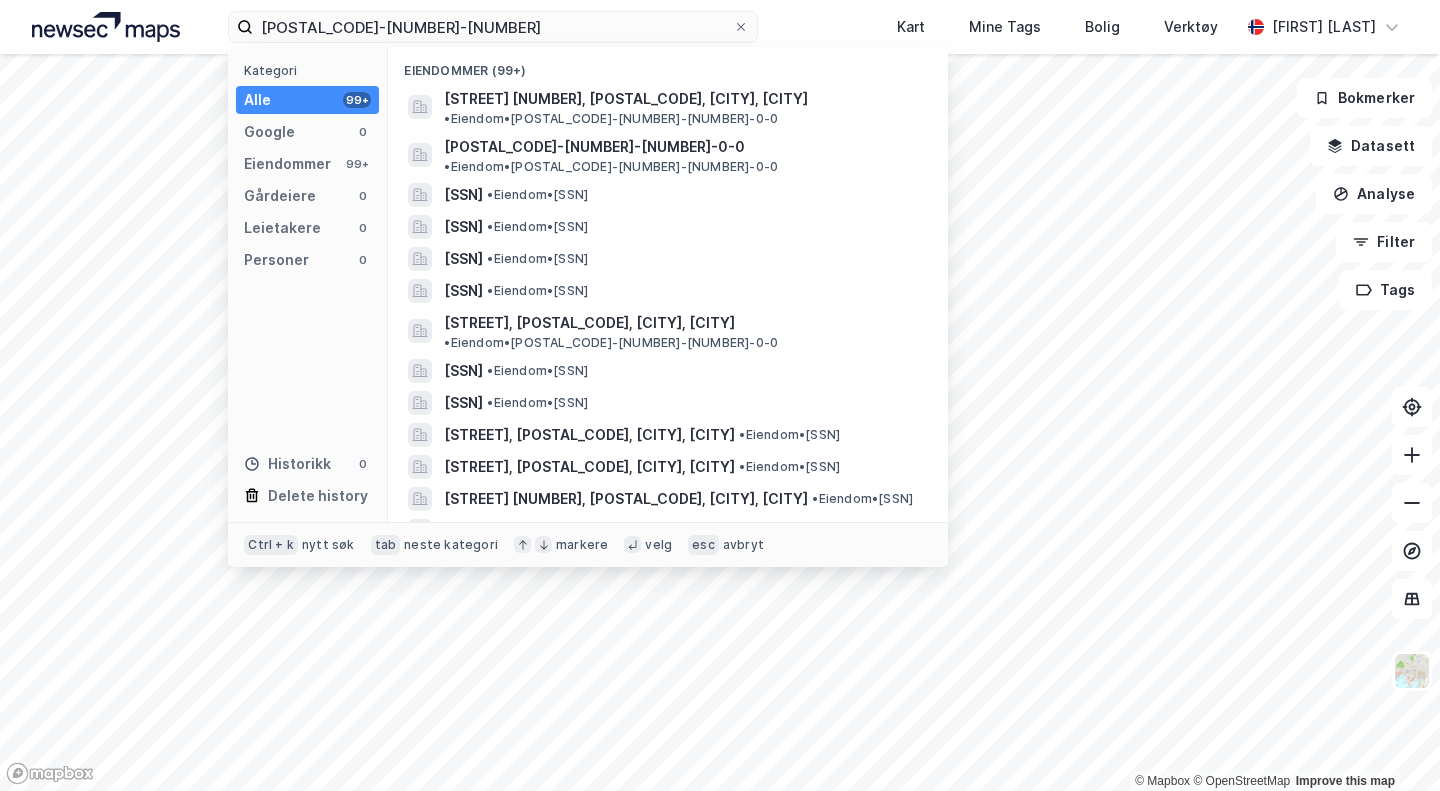 click on "[STREET], [POSTAL_CODE], [CITY], [CITY]  •  Eiendom  •  [SSN]" at bounding box center (686, 107) 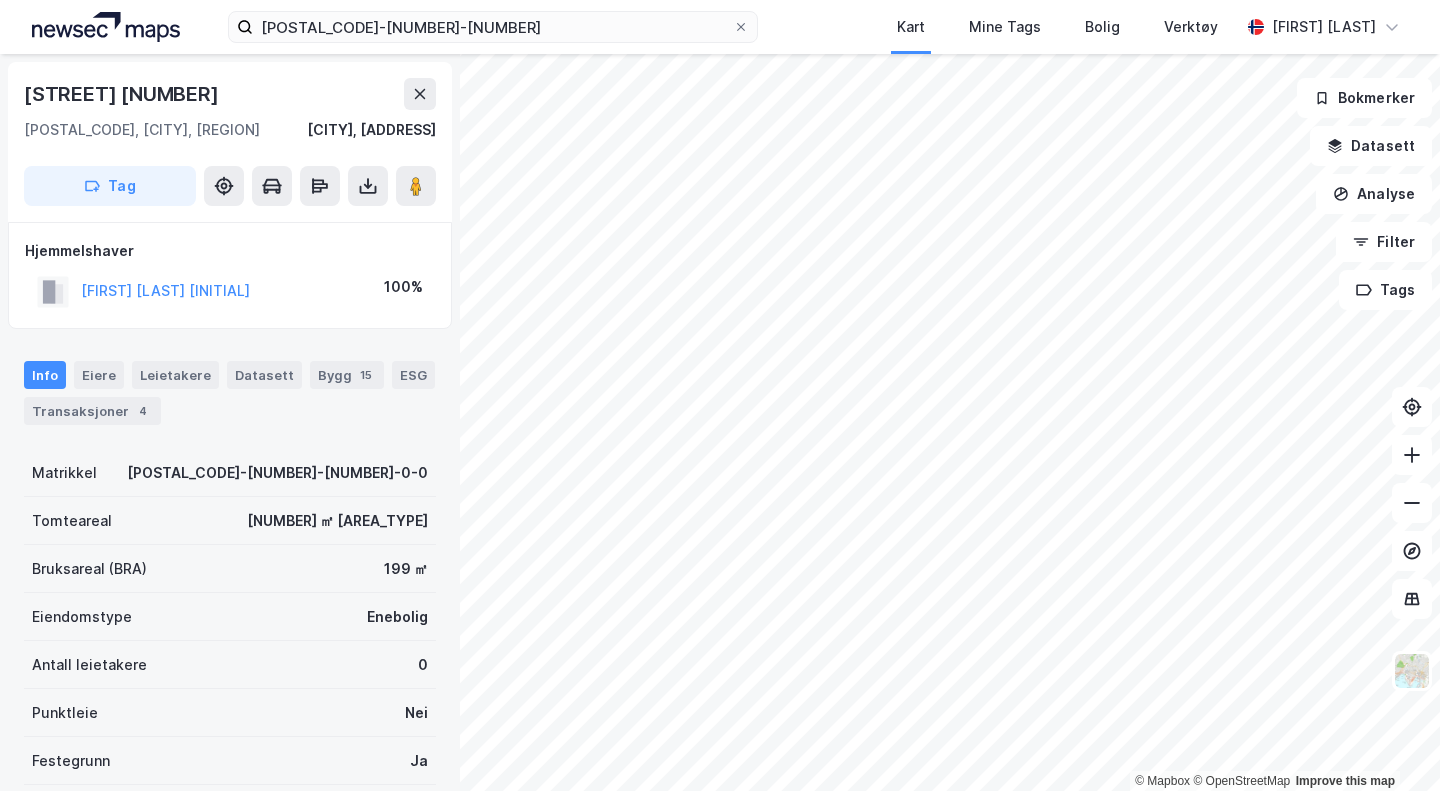 click 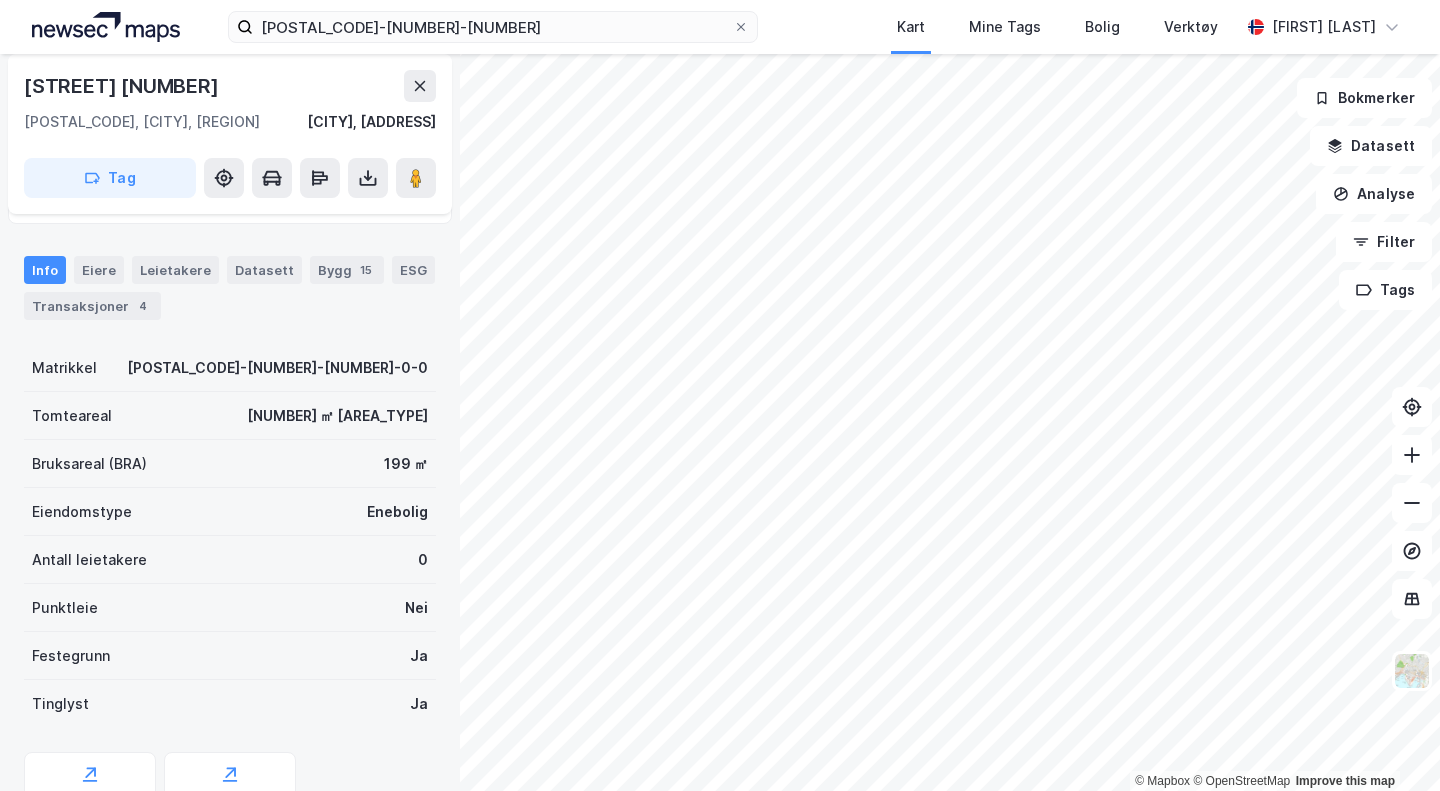 click on "Transaksjoner 4" at bounding box center [92, 306] 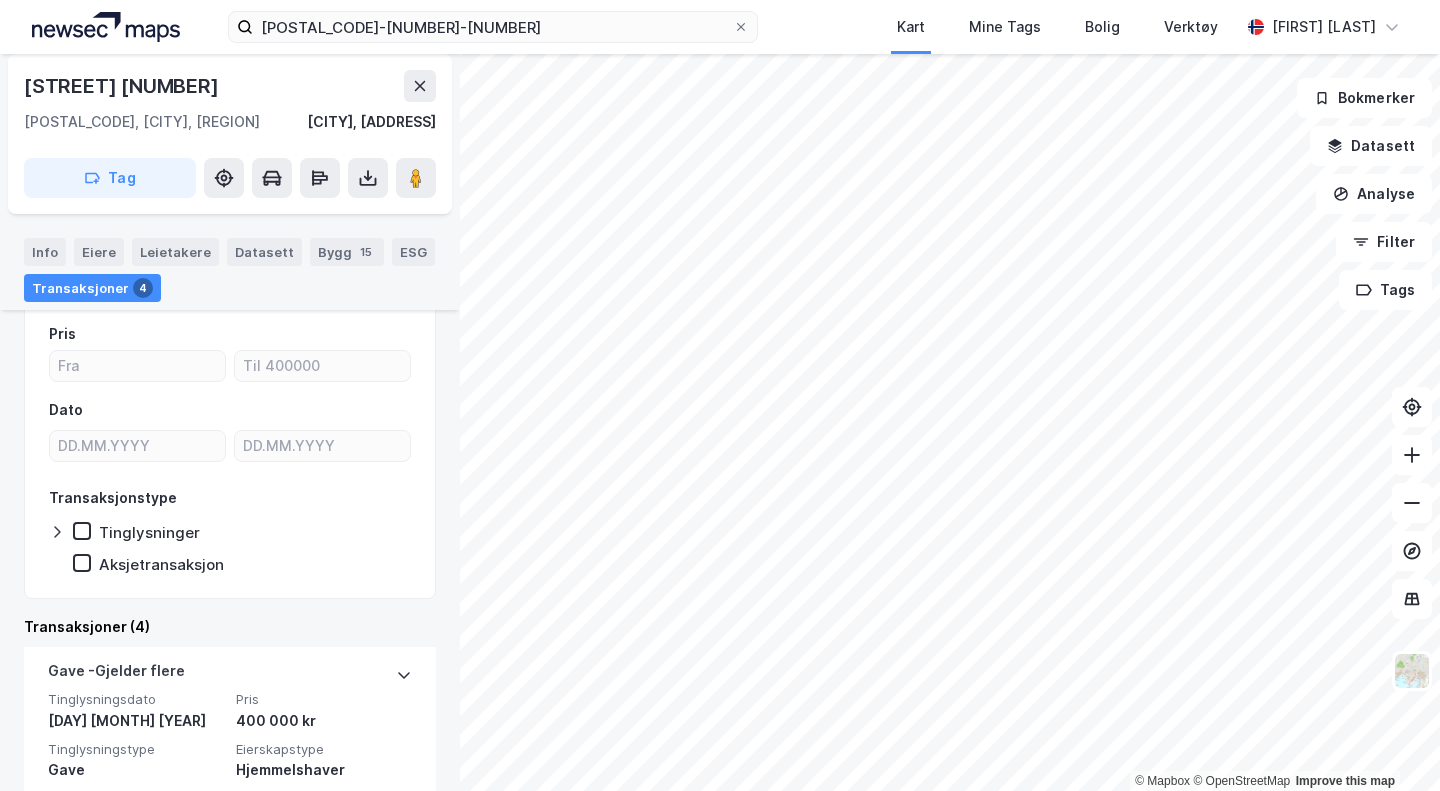 scroll, scrollTop: 227, scrollLeft: 0, axis: vertical 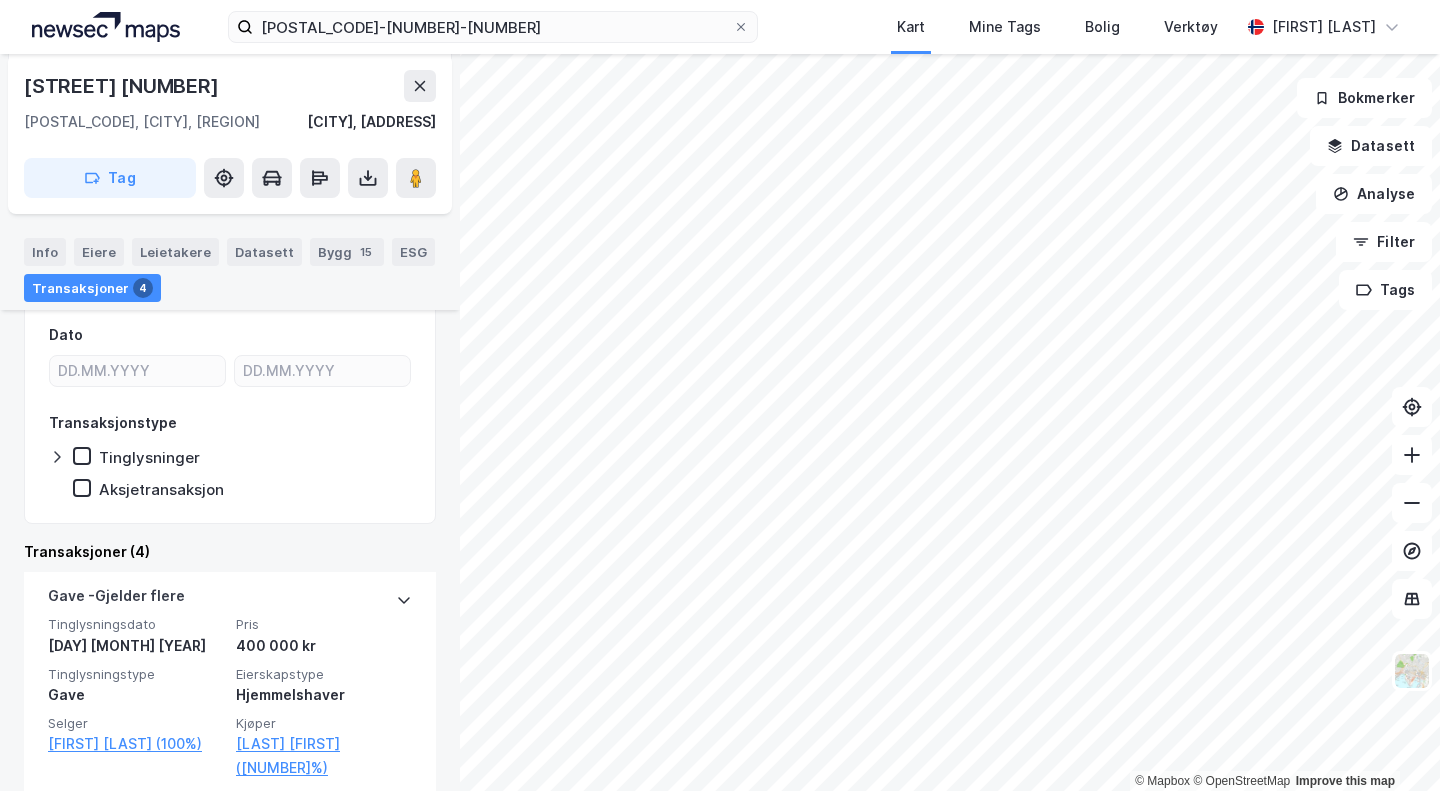 click on "Aksjetransaksjon" at bounding box center (148, 489) 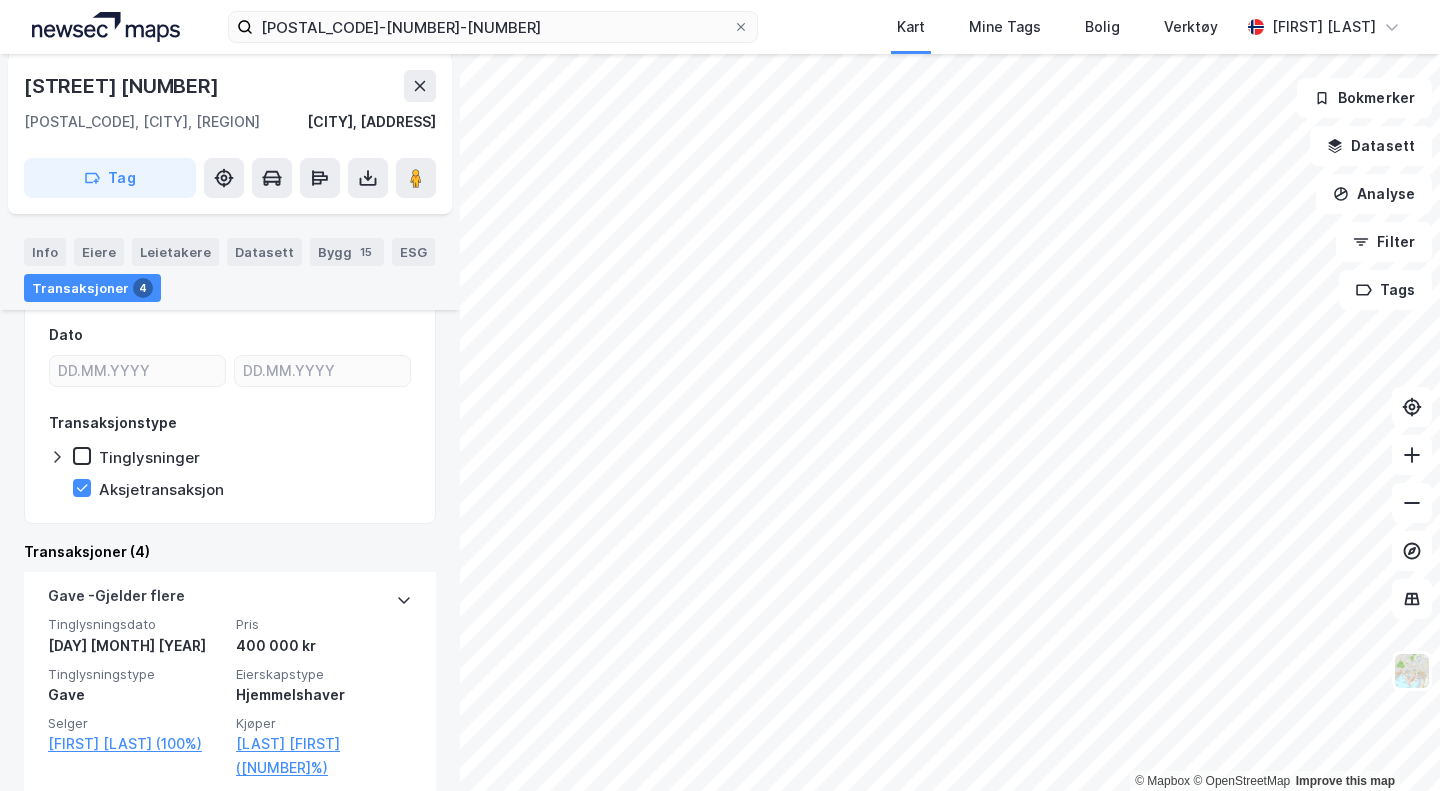 click on "Aksjetransaksjon" at bounding box center [148, 489] 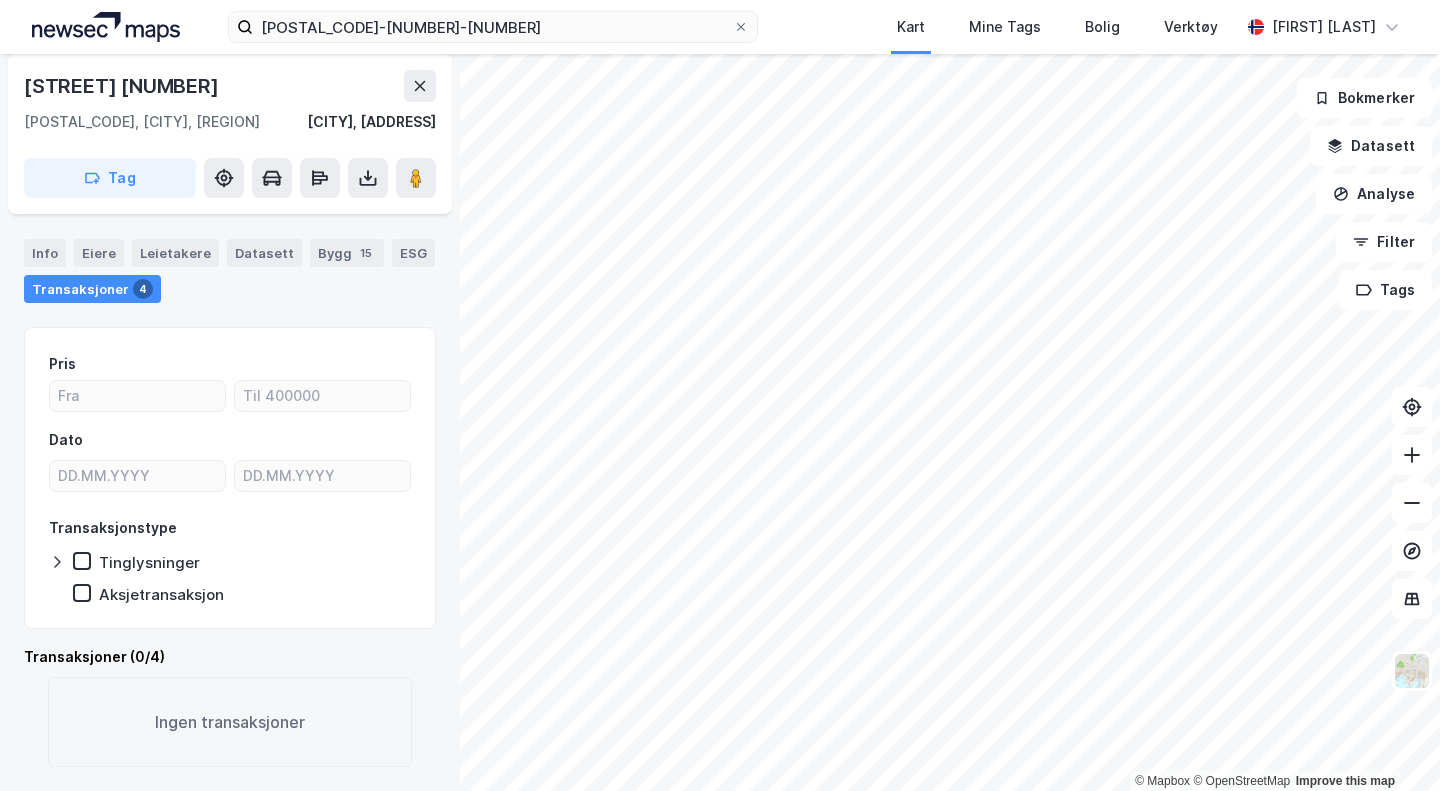 scroll, scrollTop: 0, scrollLeft: 0, axis: both 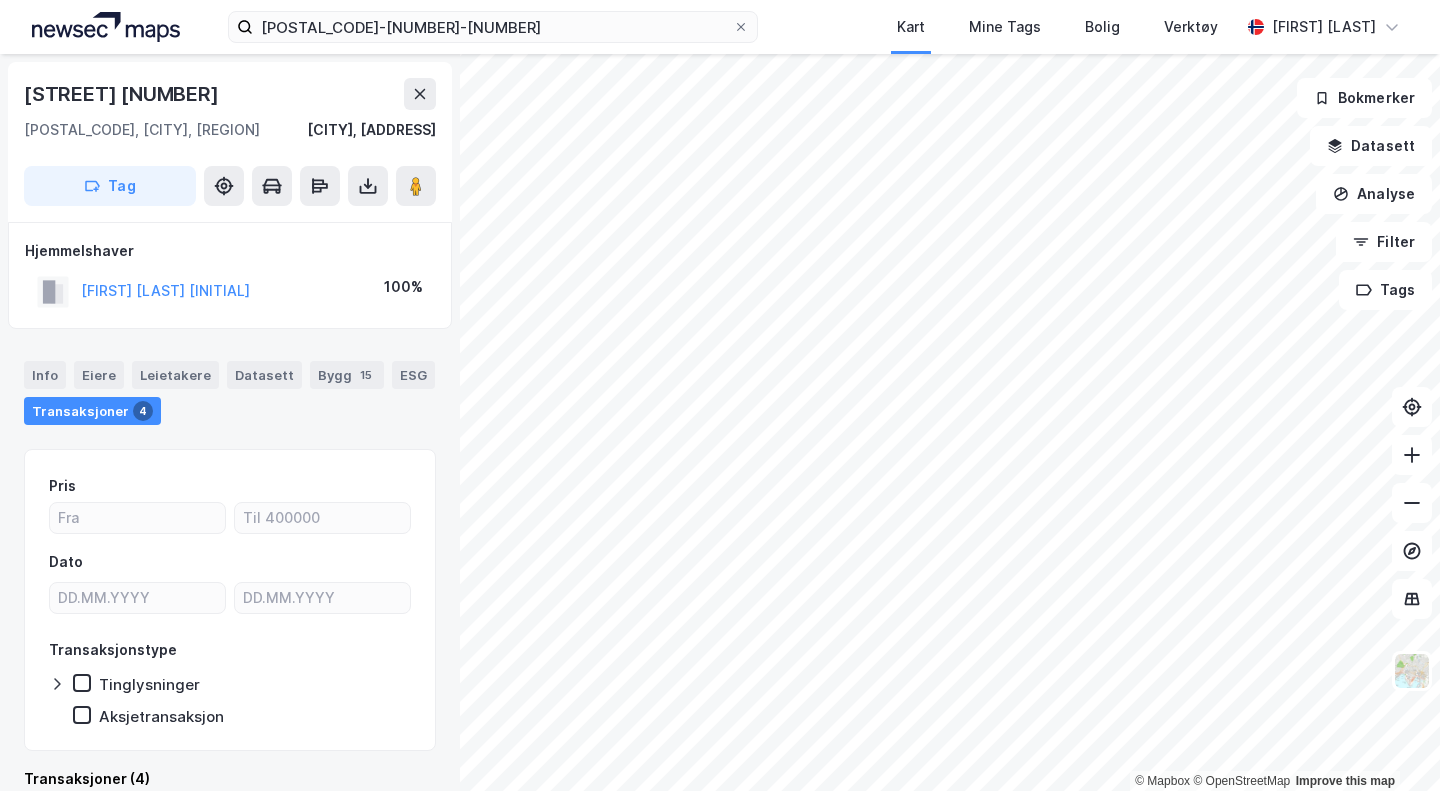 click on "4" at bounding box center [143, 411] 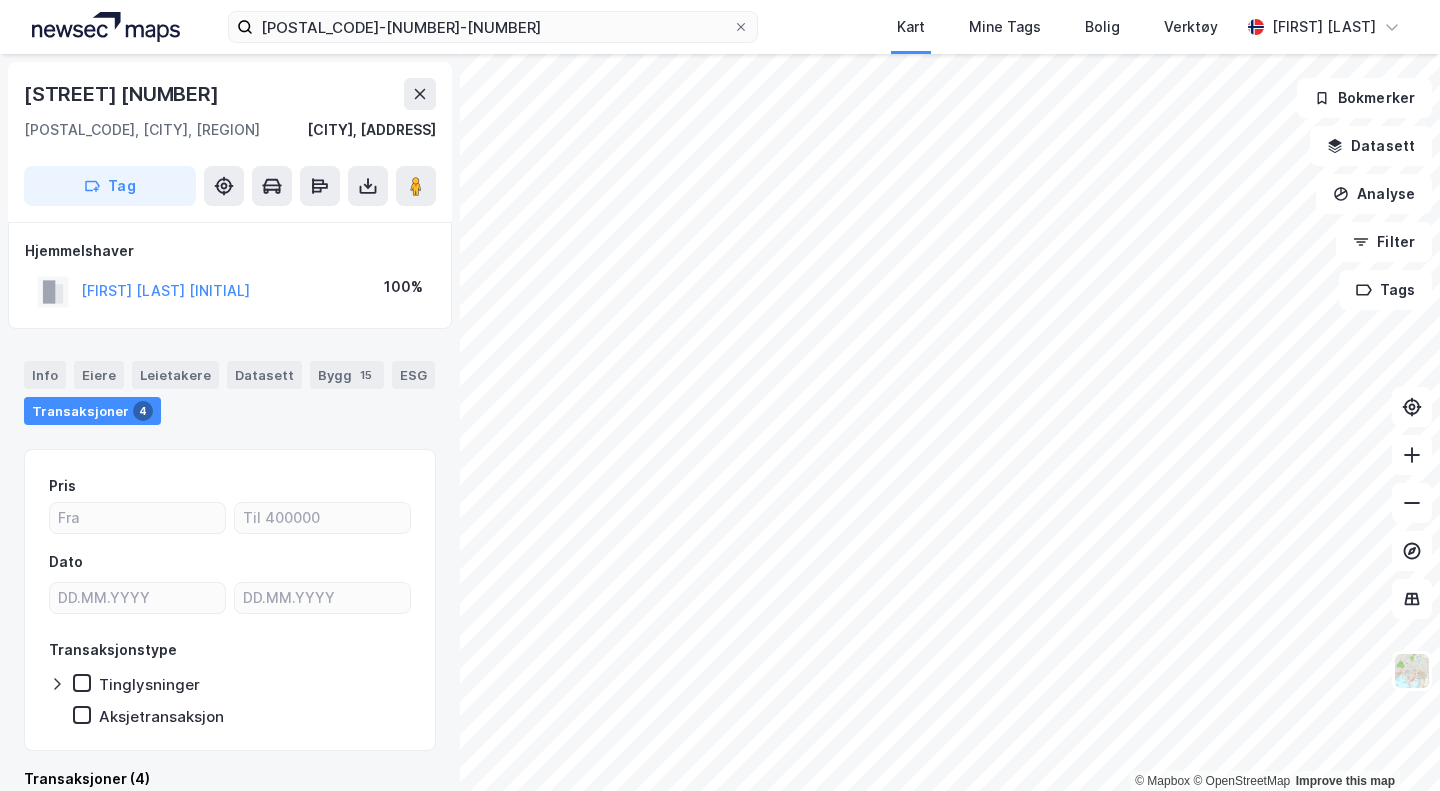 click at bounding box center (368, 186) 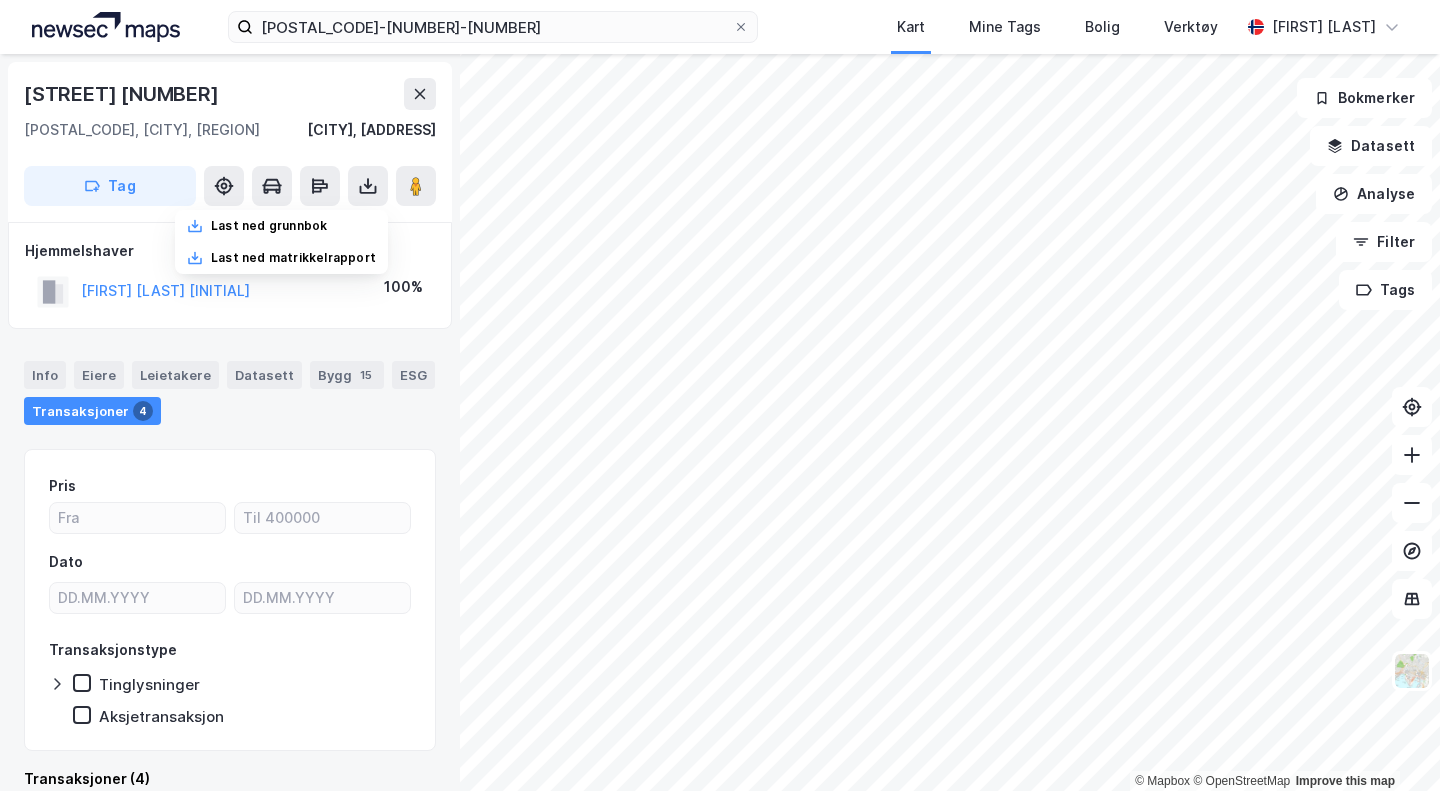 click at bounding box center (368, 186) 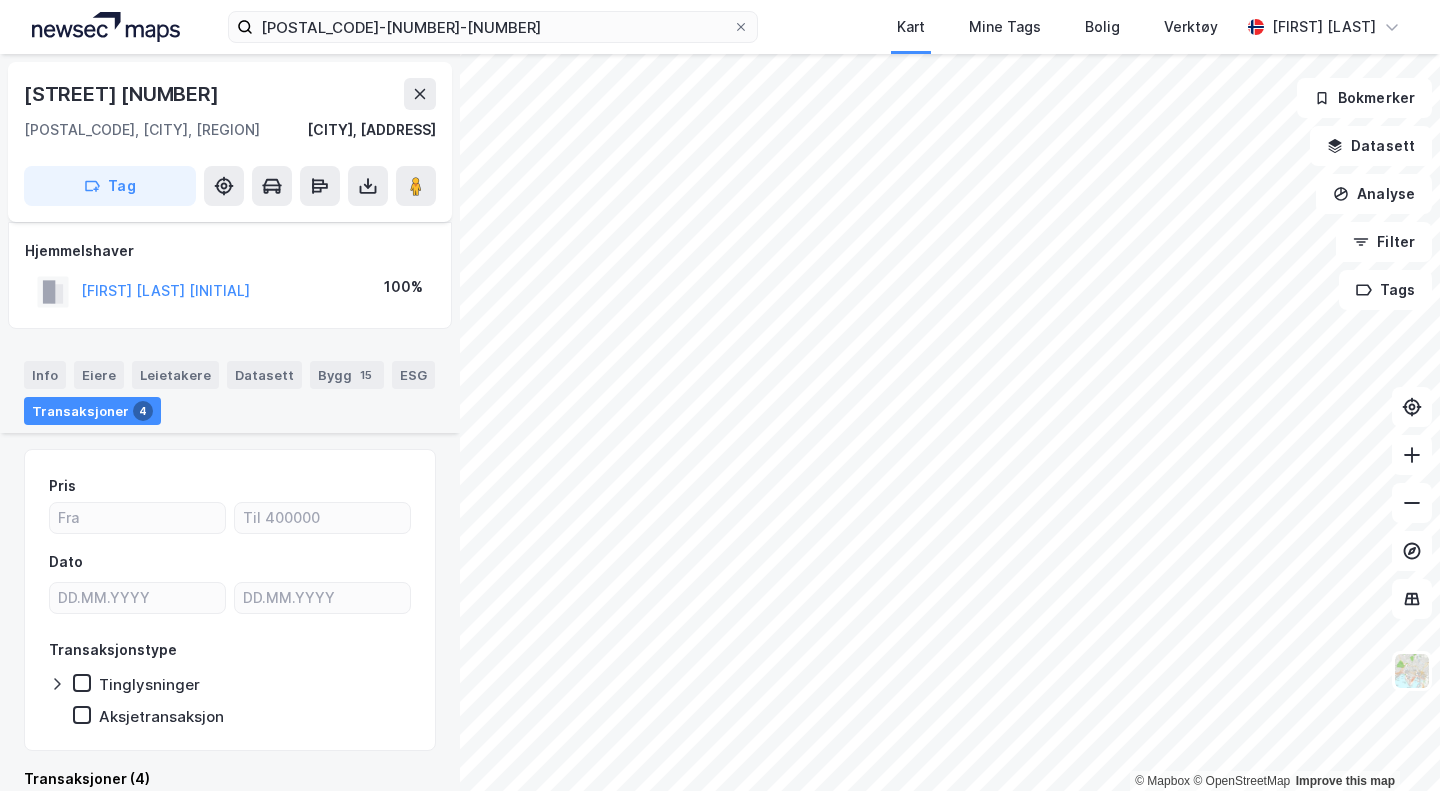 scroll, scrollTop: 0, scrollLeft: 0, axis: both 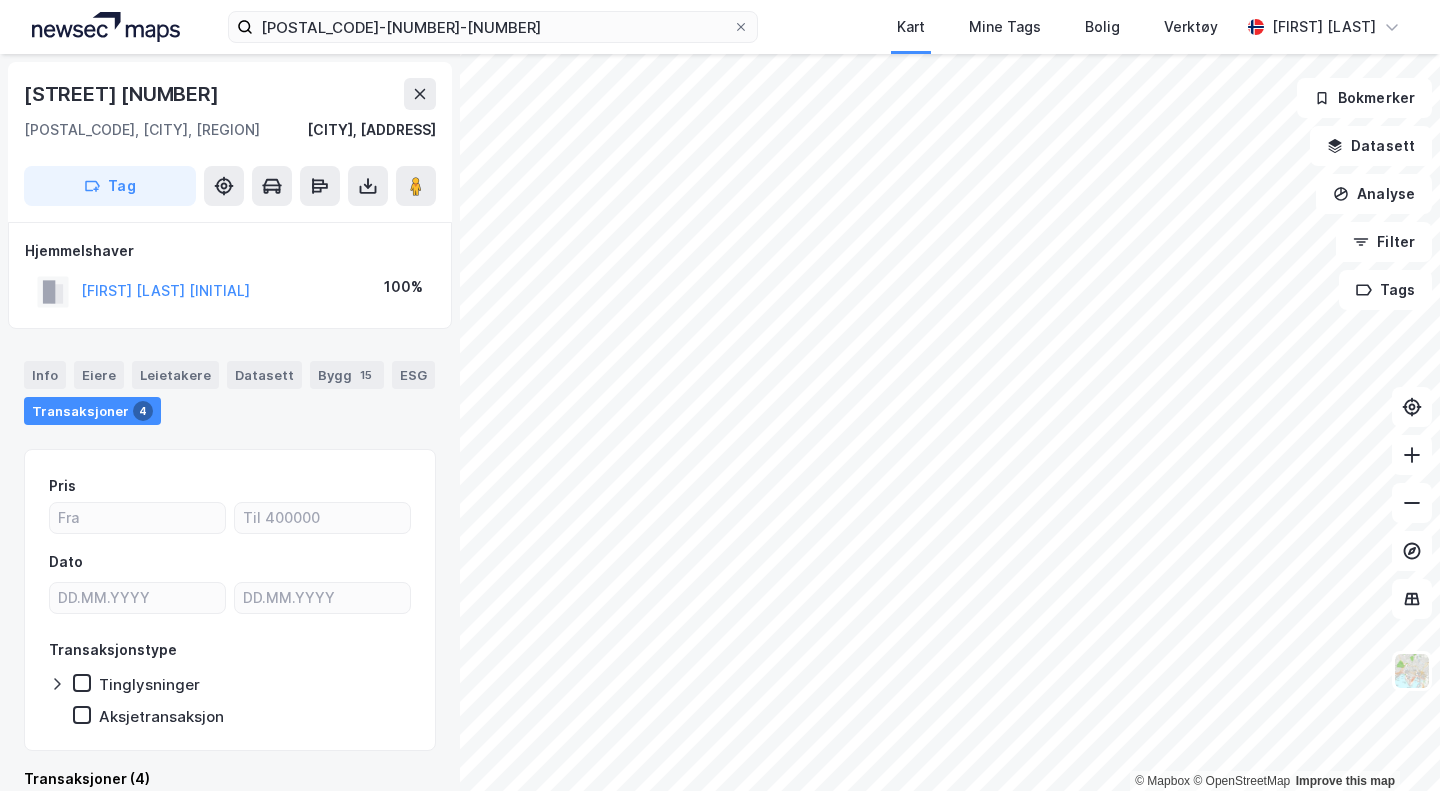 click on "Eiere" at bounding box center (99, 375) 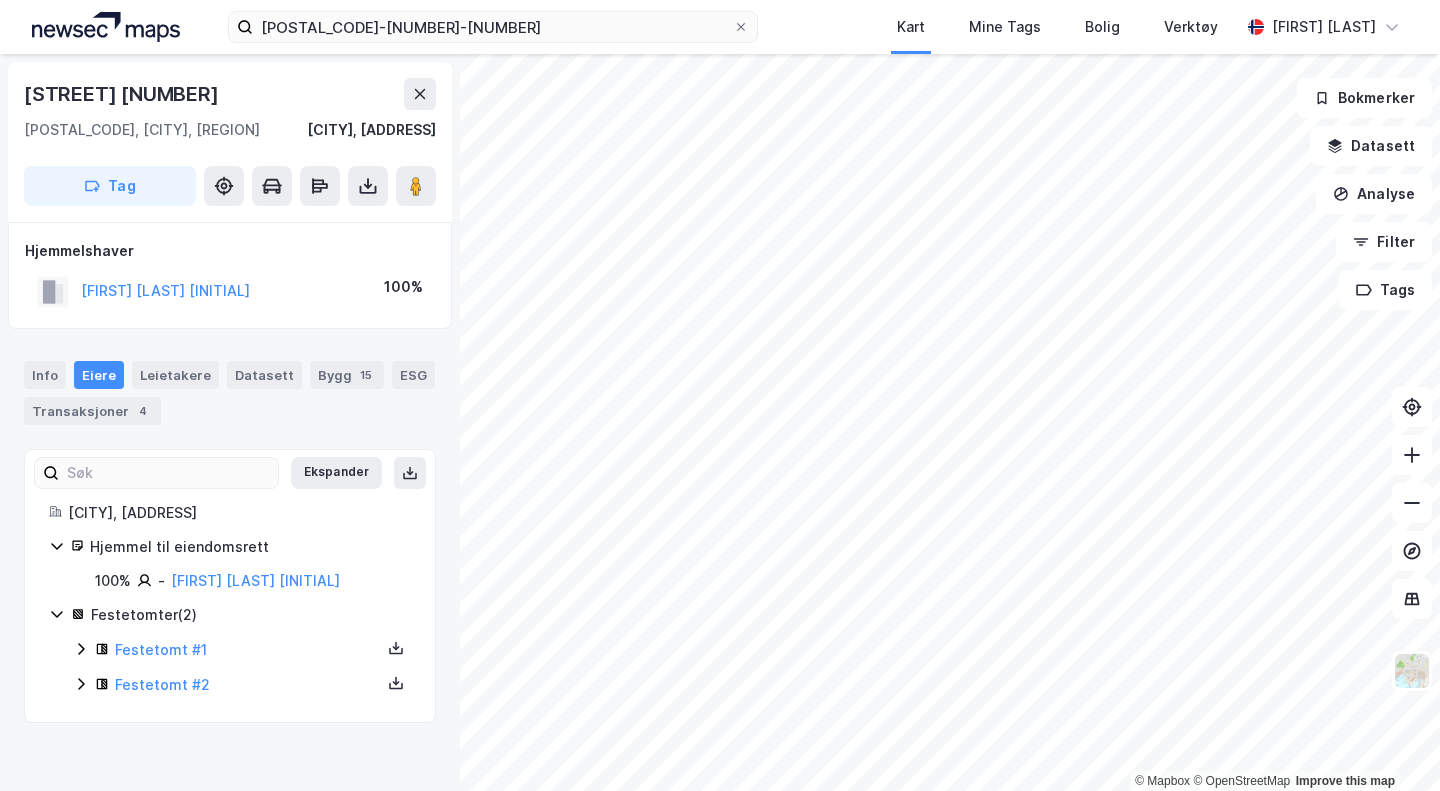 click on "Info" at bounding box center [45, 375] 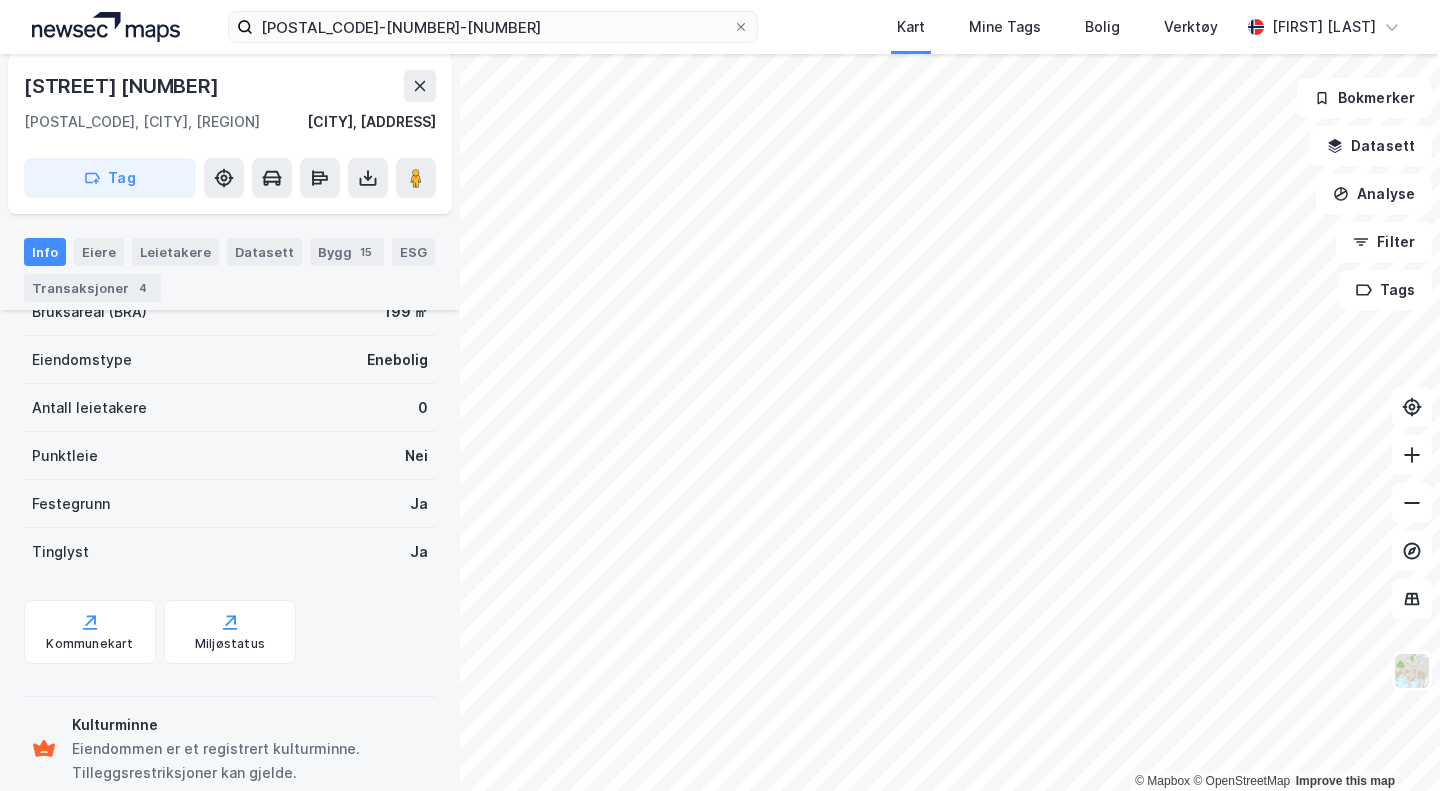 scroll, scrollTop: 0, scrollLeft: 0, axis: both 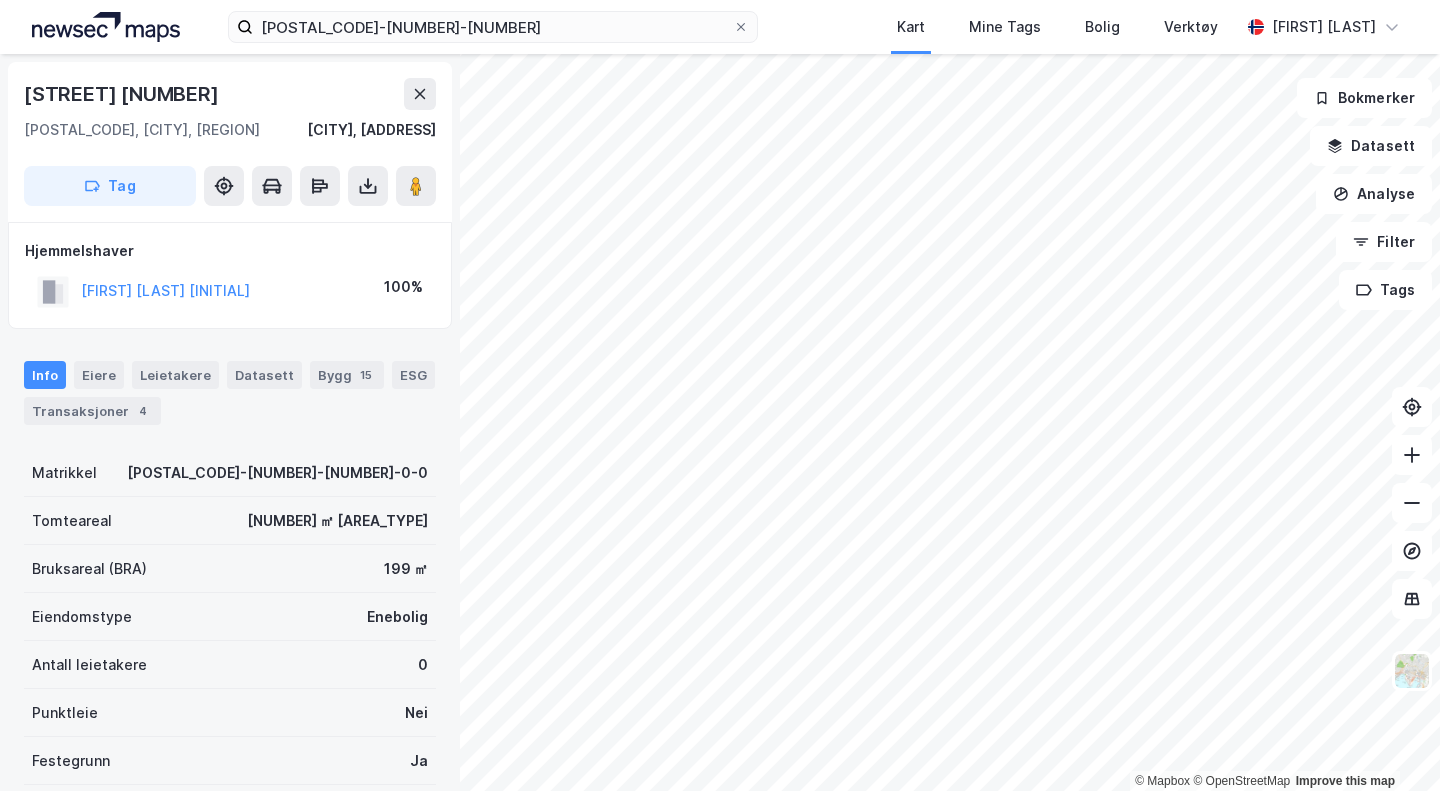 click on "Leietakere" at bounding box center [175, 375] 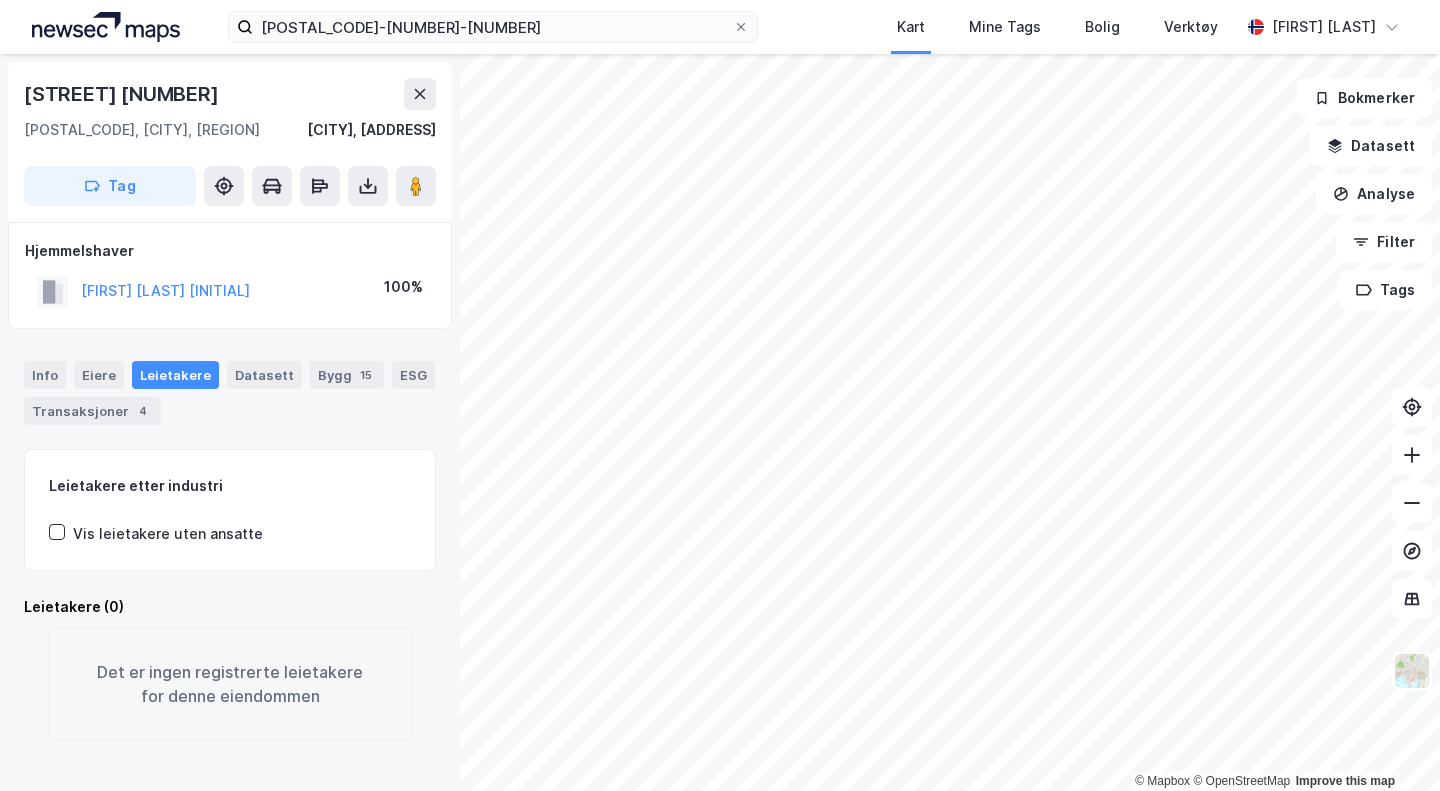 click on "Datasett" at bounding box center [264, 375] 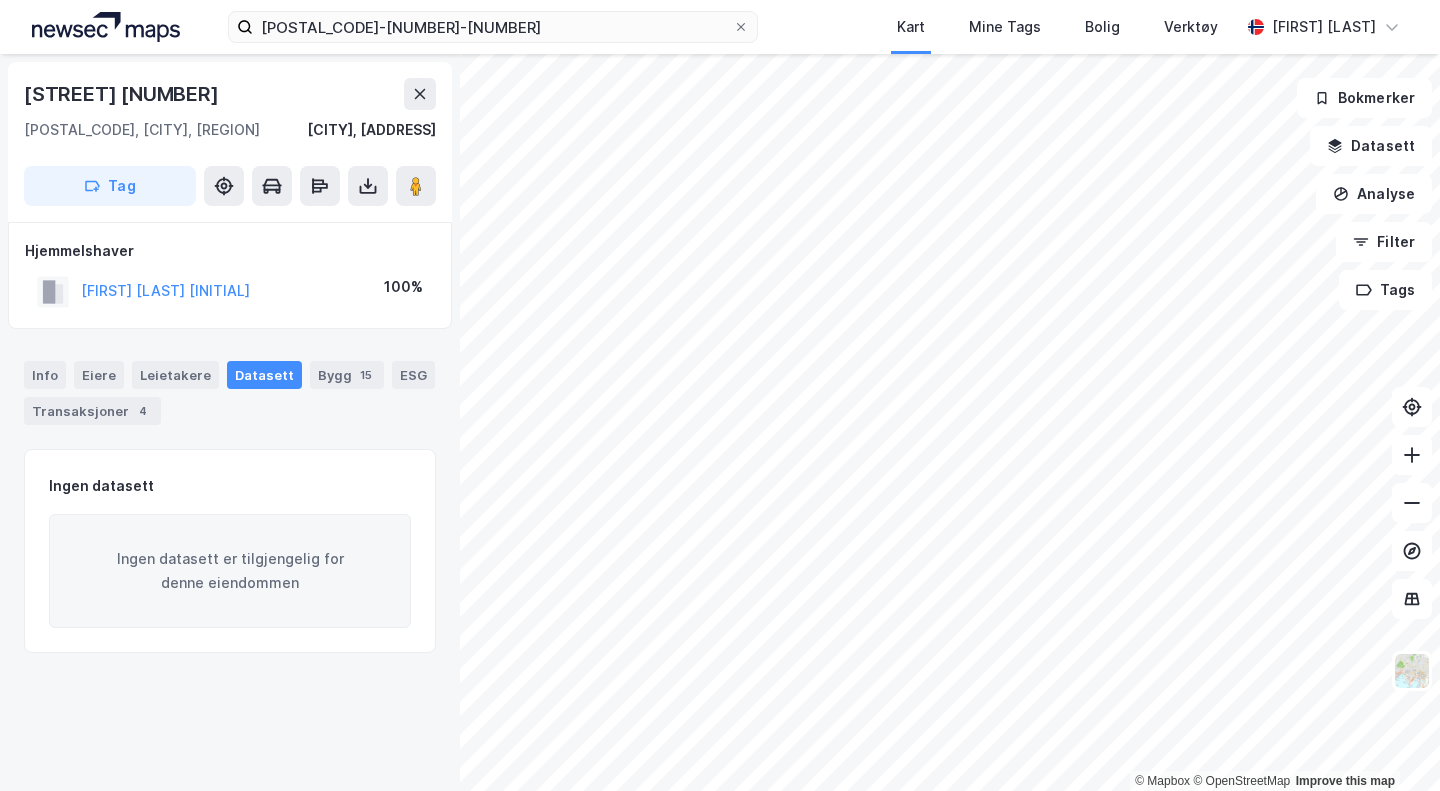 click on "Info Eiere Leietakere Datasett Bygg 15 ESG Transaksjoner 4" at bounding box center (230, 393) 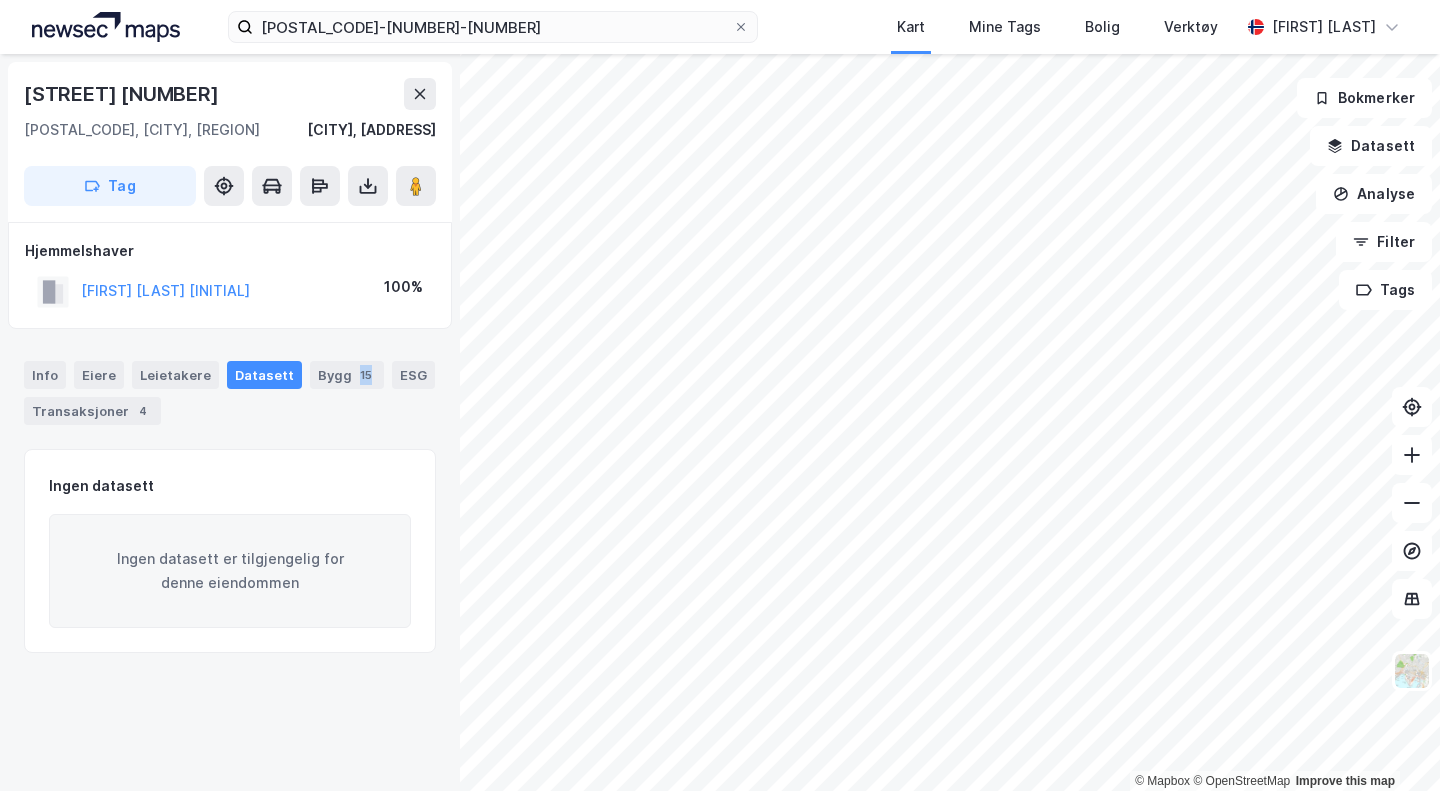click on "Info Eiere Leietakere Datasett Bygg 15 ESG Transaksjoner 4" at bounding box center (230, 393) 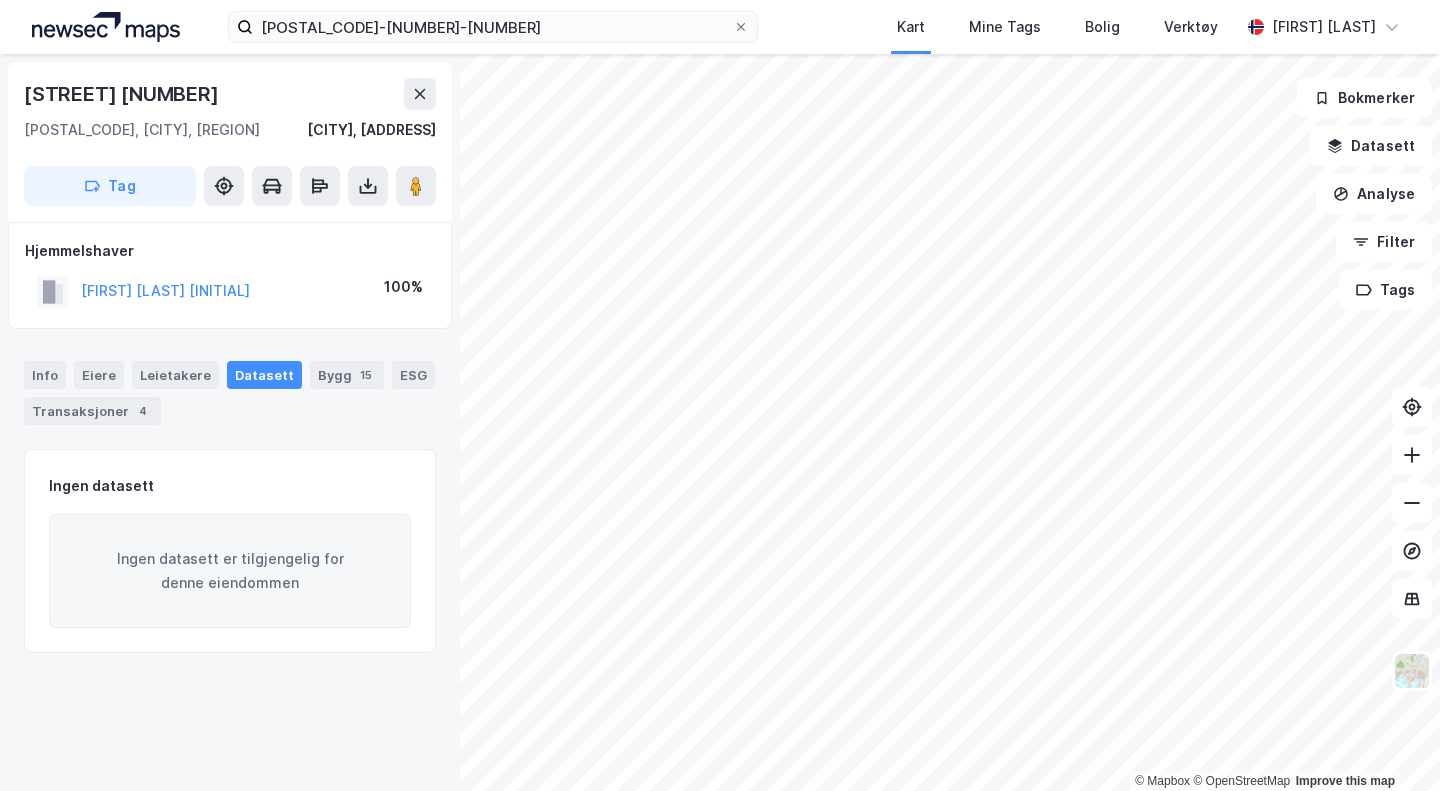 click on "Bygg 15" at bounding box center [347, 375] 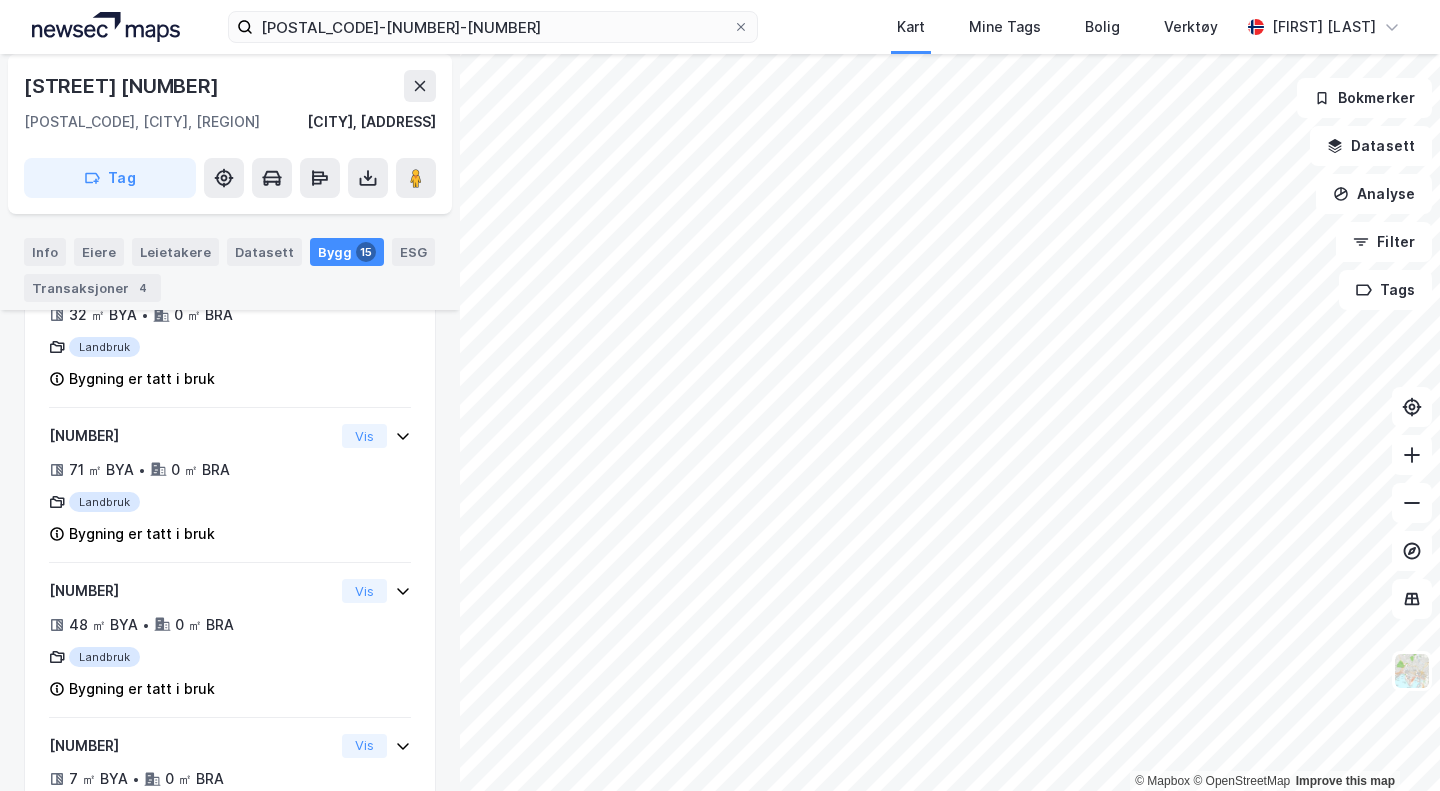scroll, scrollTop: 1994, scrollLeft: 0, axis: vertical 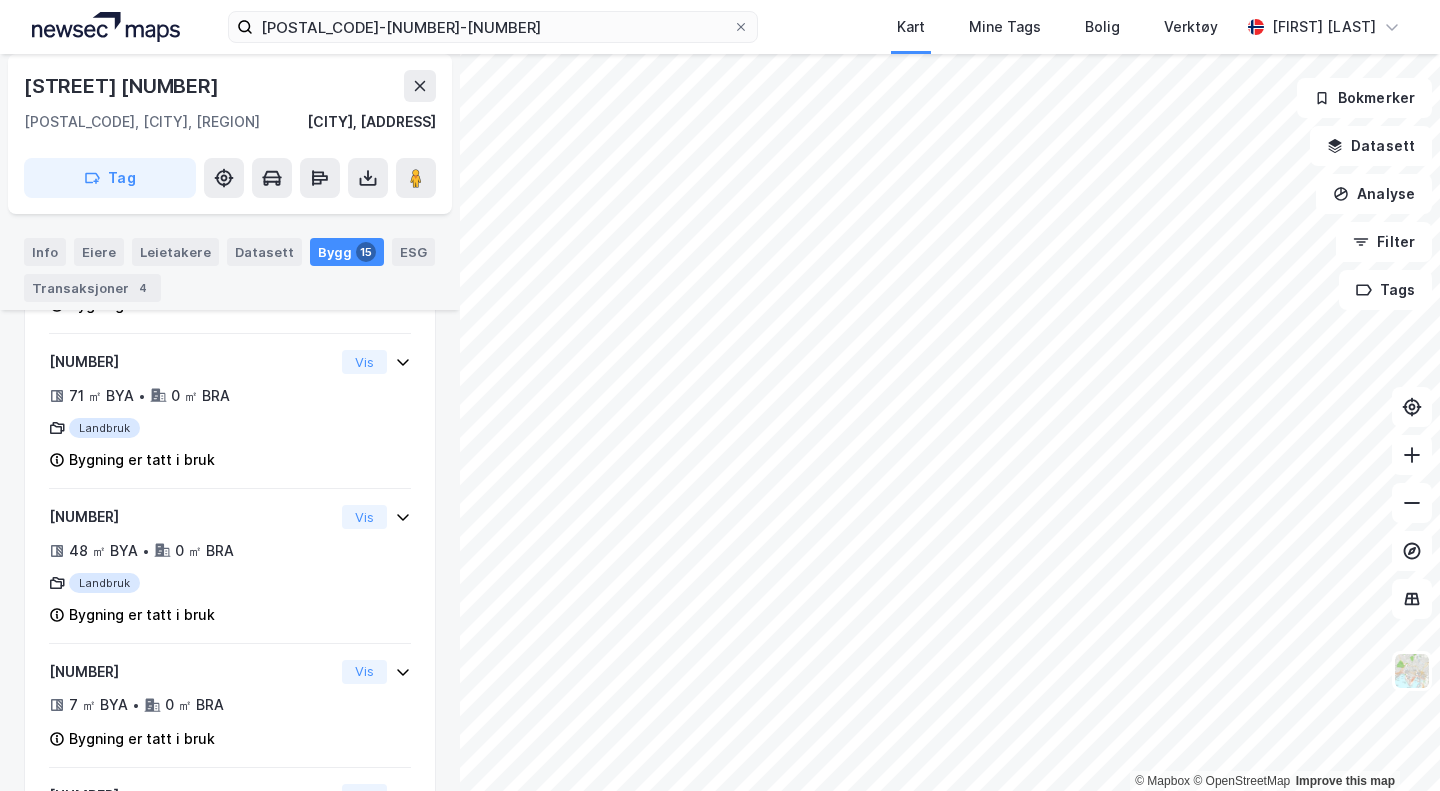 click on "ESG" at bounding box center [413, 252] 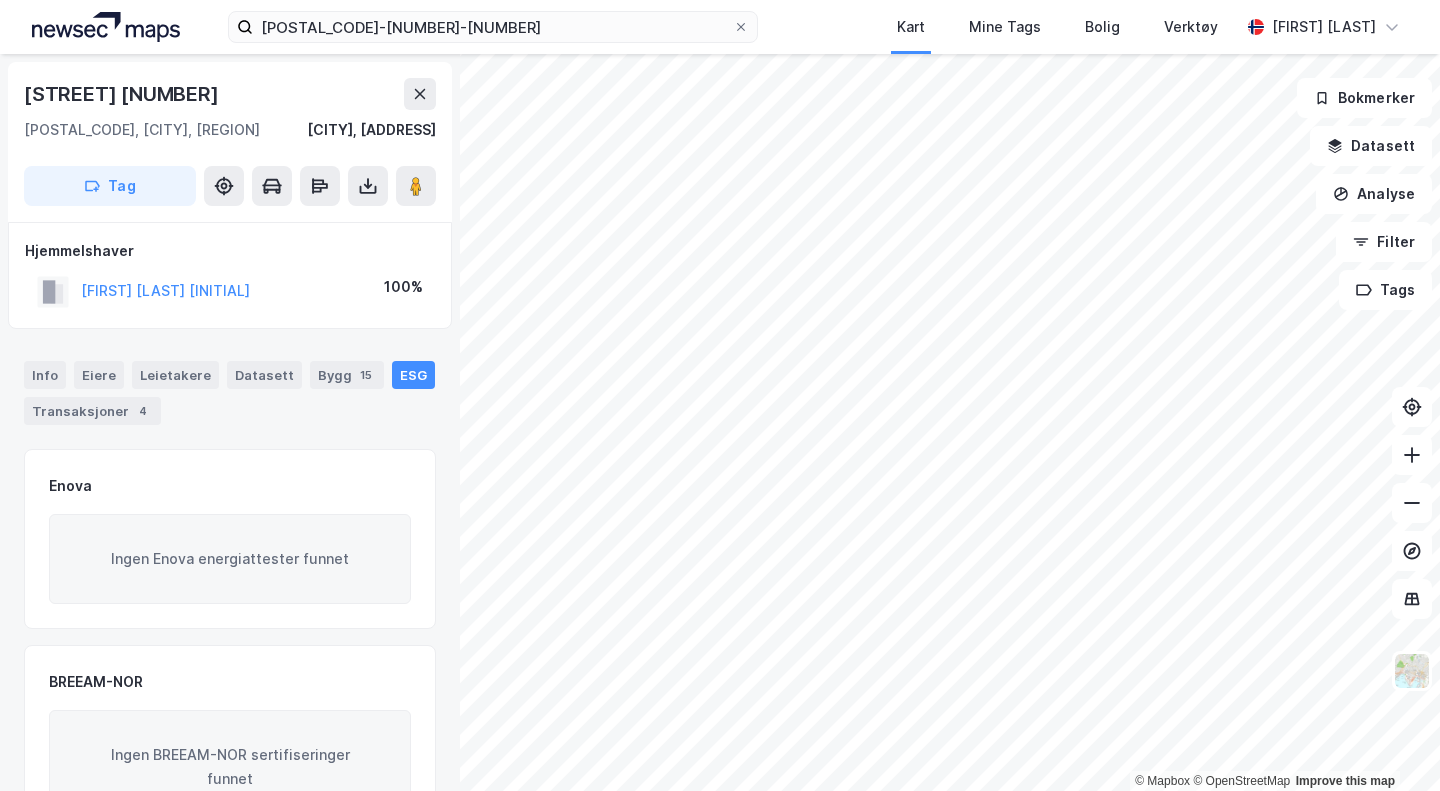 click on "Transaksjoner 4" at bounding box center [92, 411] 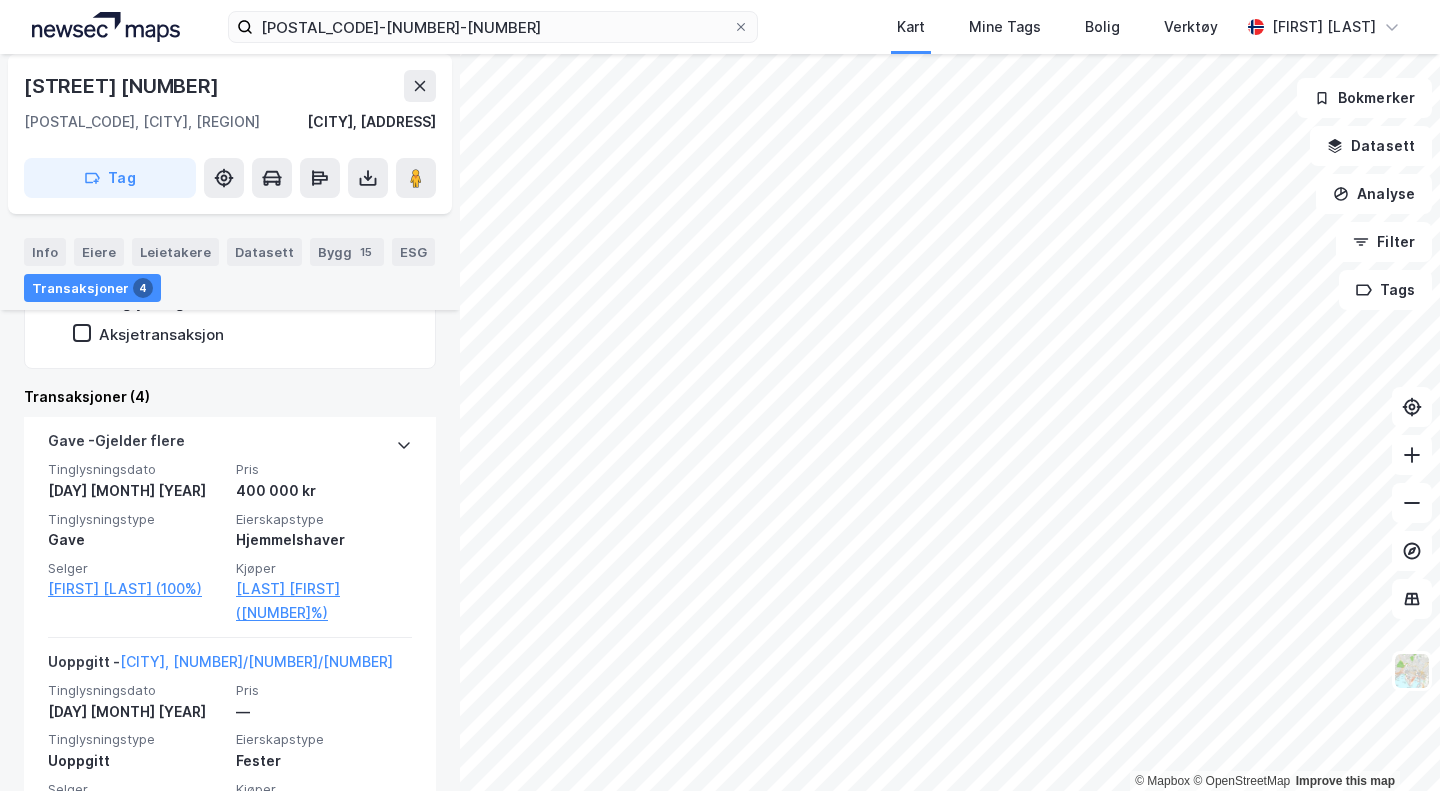 scroll, scrollTop: 381, scrollLeft: 0, axis: vertical 